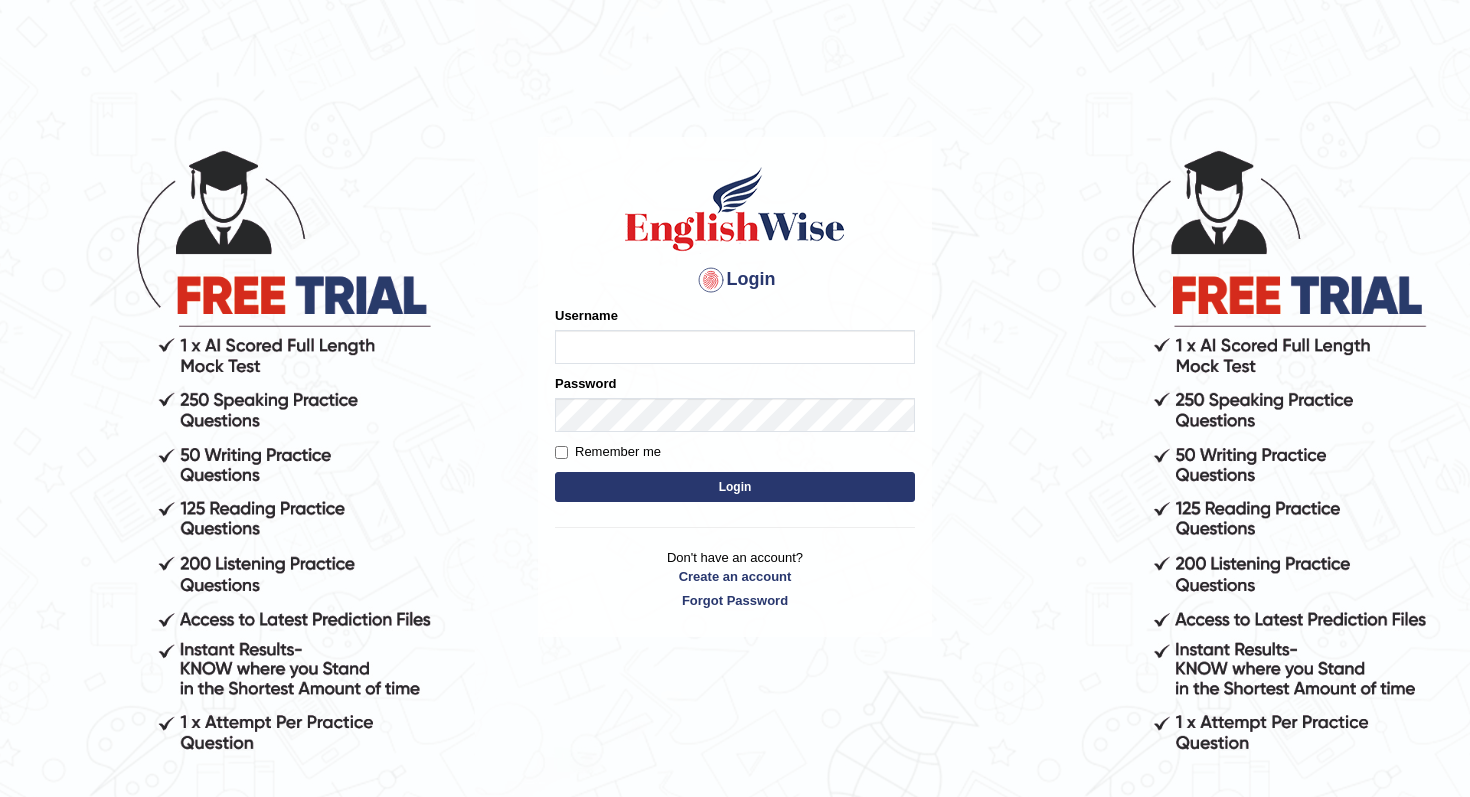 scroll, scrollTop: 0, scrollLeft: 0, axis: both 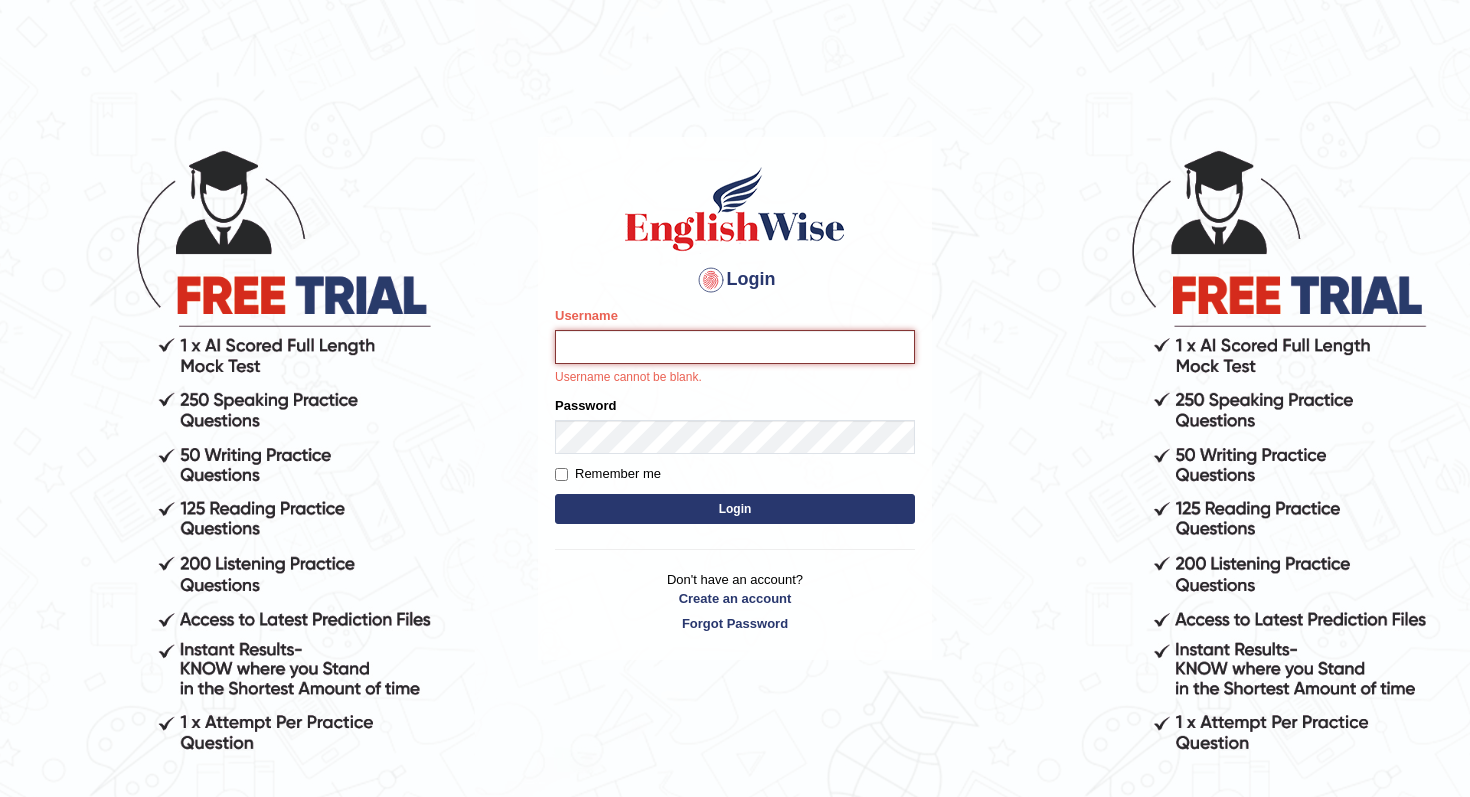 type on "Mervin" 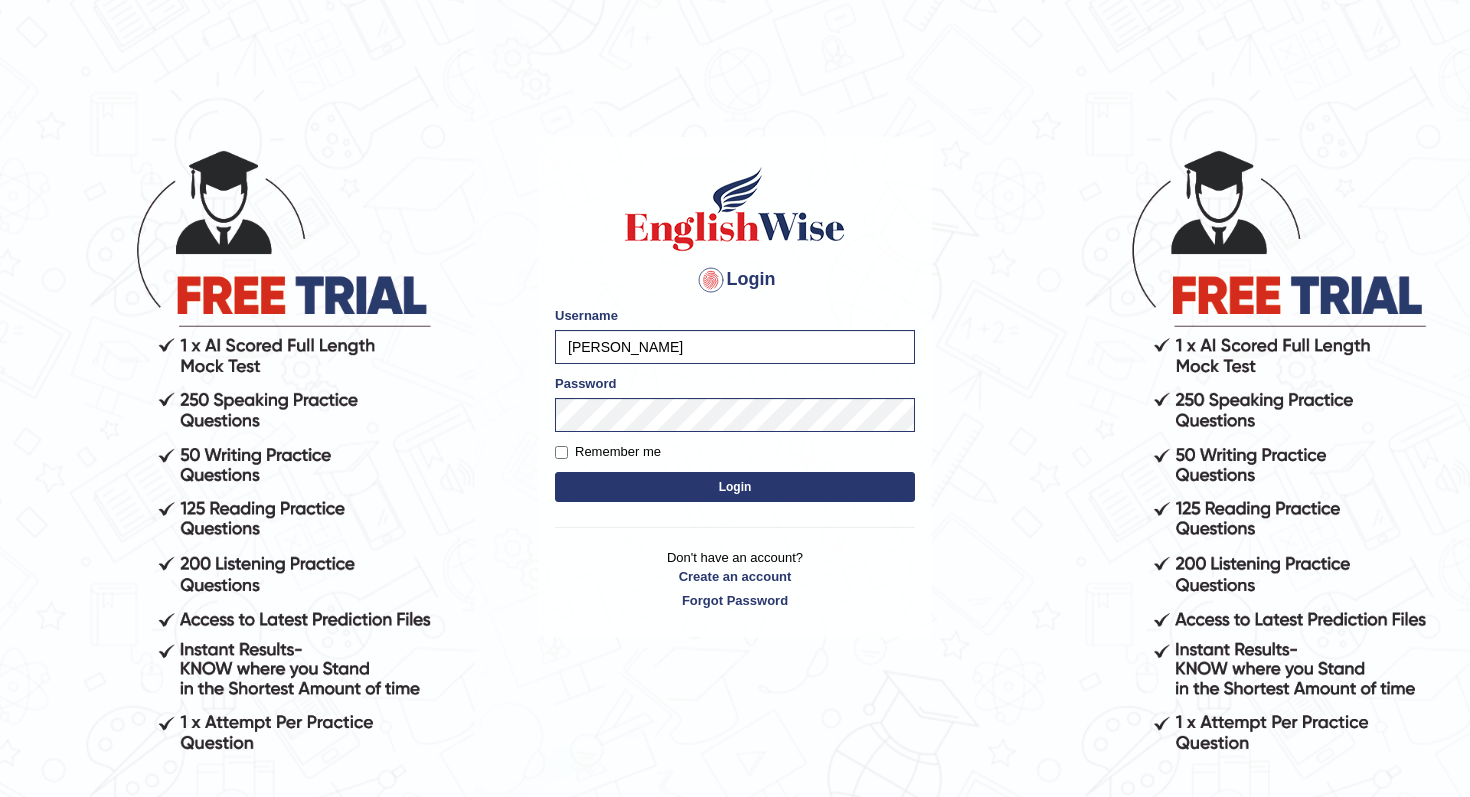 click on "Login" at bounding box center [735, 487] 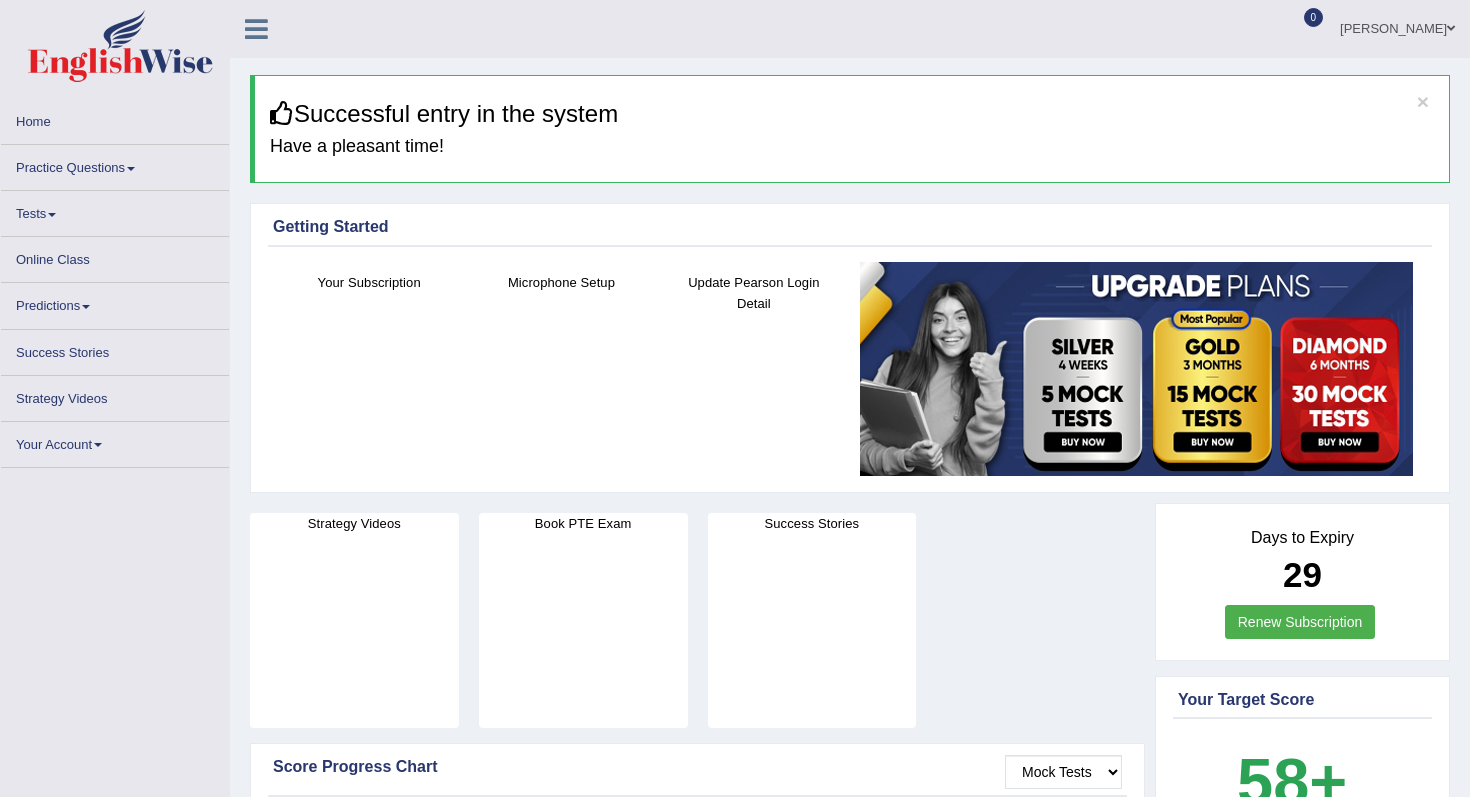 scroll, scrollTop: 0, scrollLeft: 0, axis: both 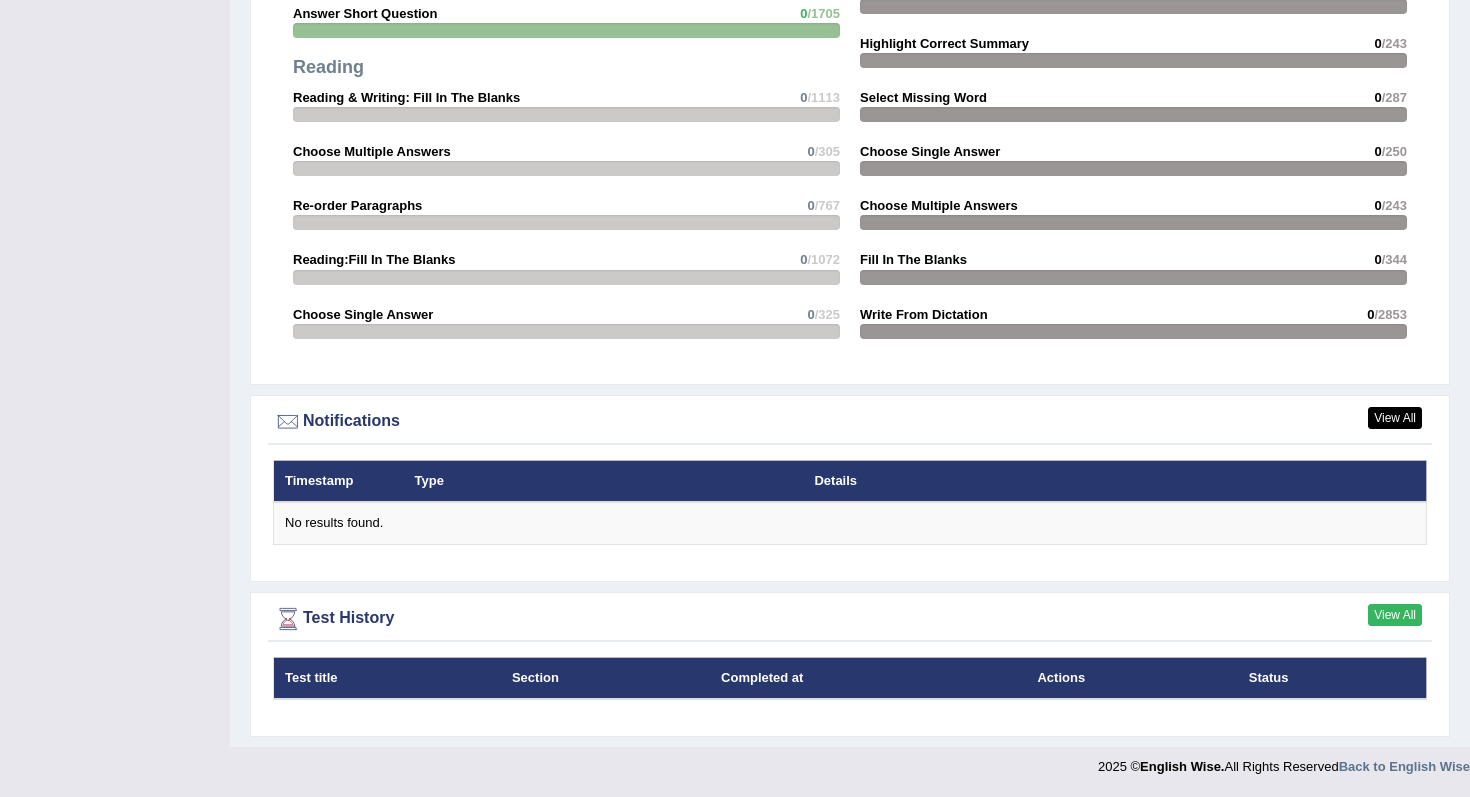 click on "View All" at bounding box center (1395, 615) 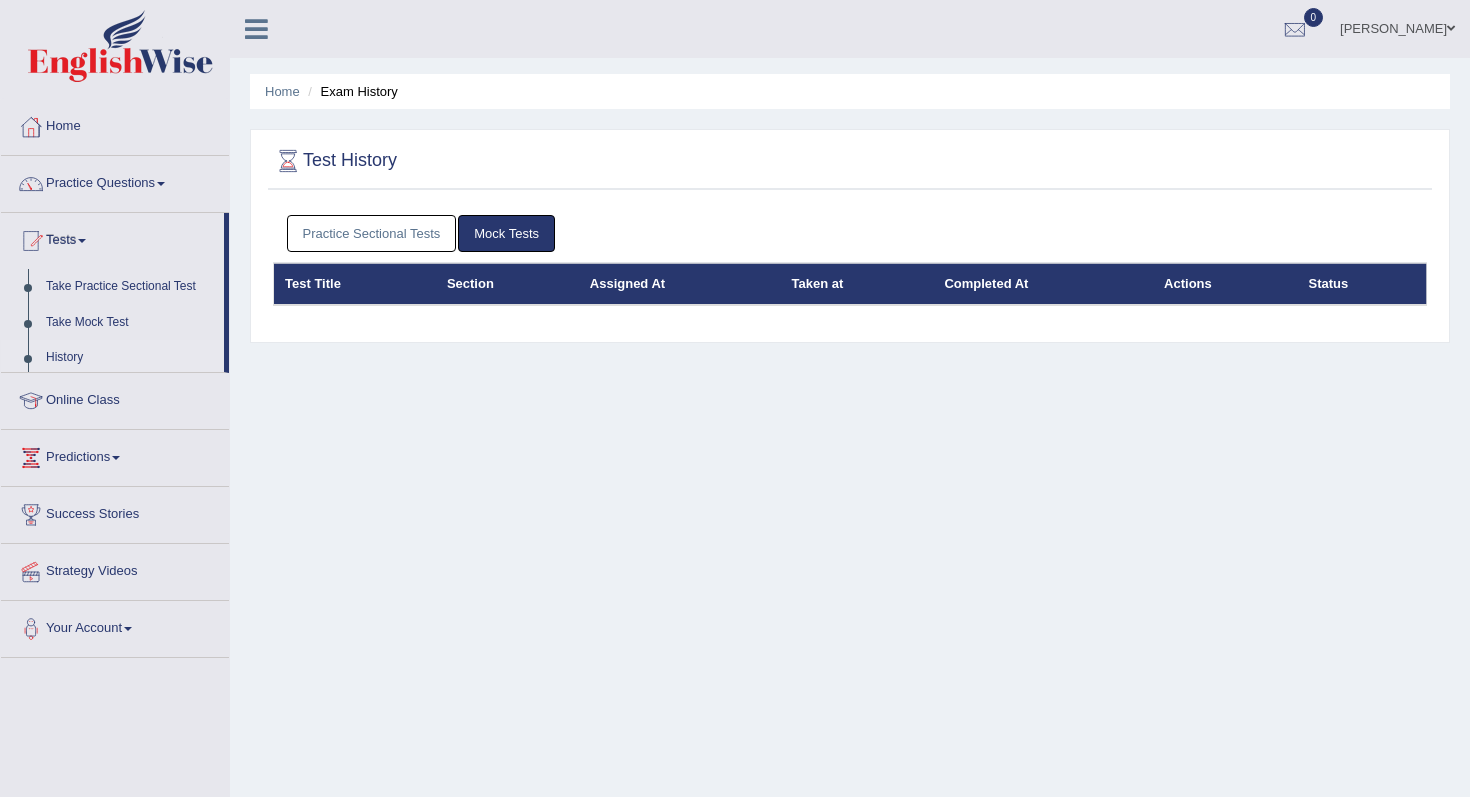 scroll, scrollTop: 0, scrollLeft: 0, axis: both 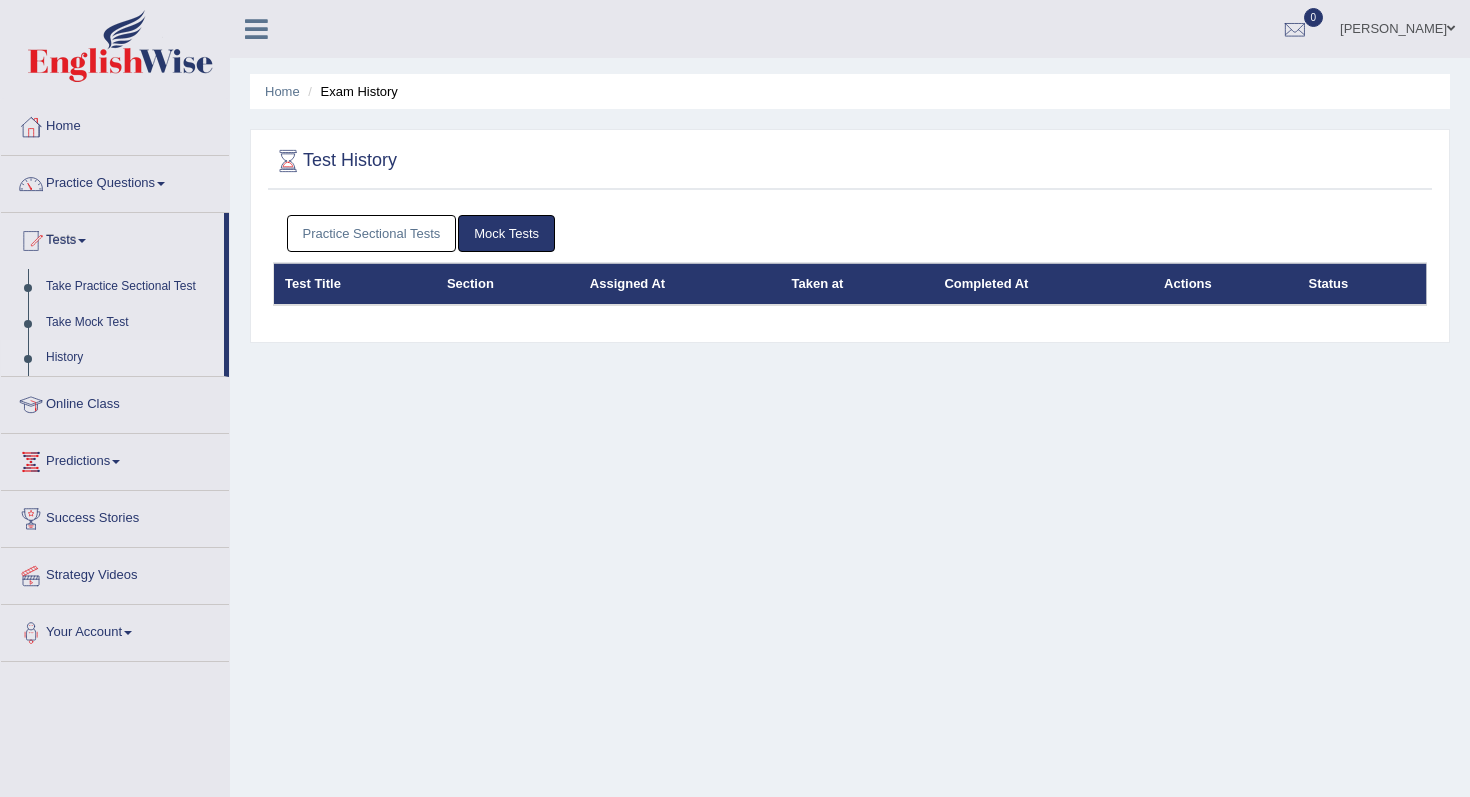 click on "Mock Tests" at bounding box center (506, 233) 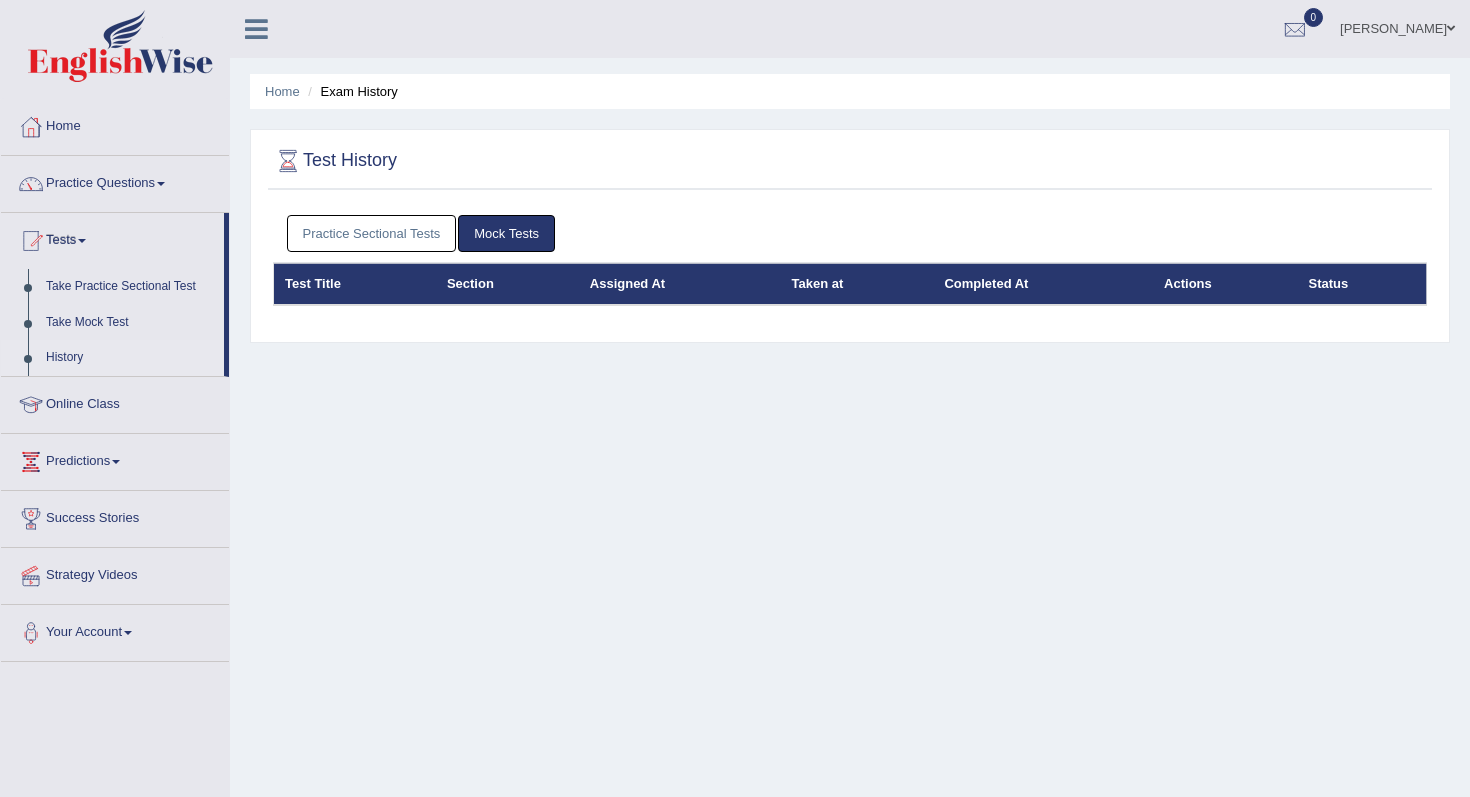 click on "Practice Sectional Tests" at bounding box center [372, 233] 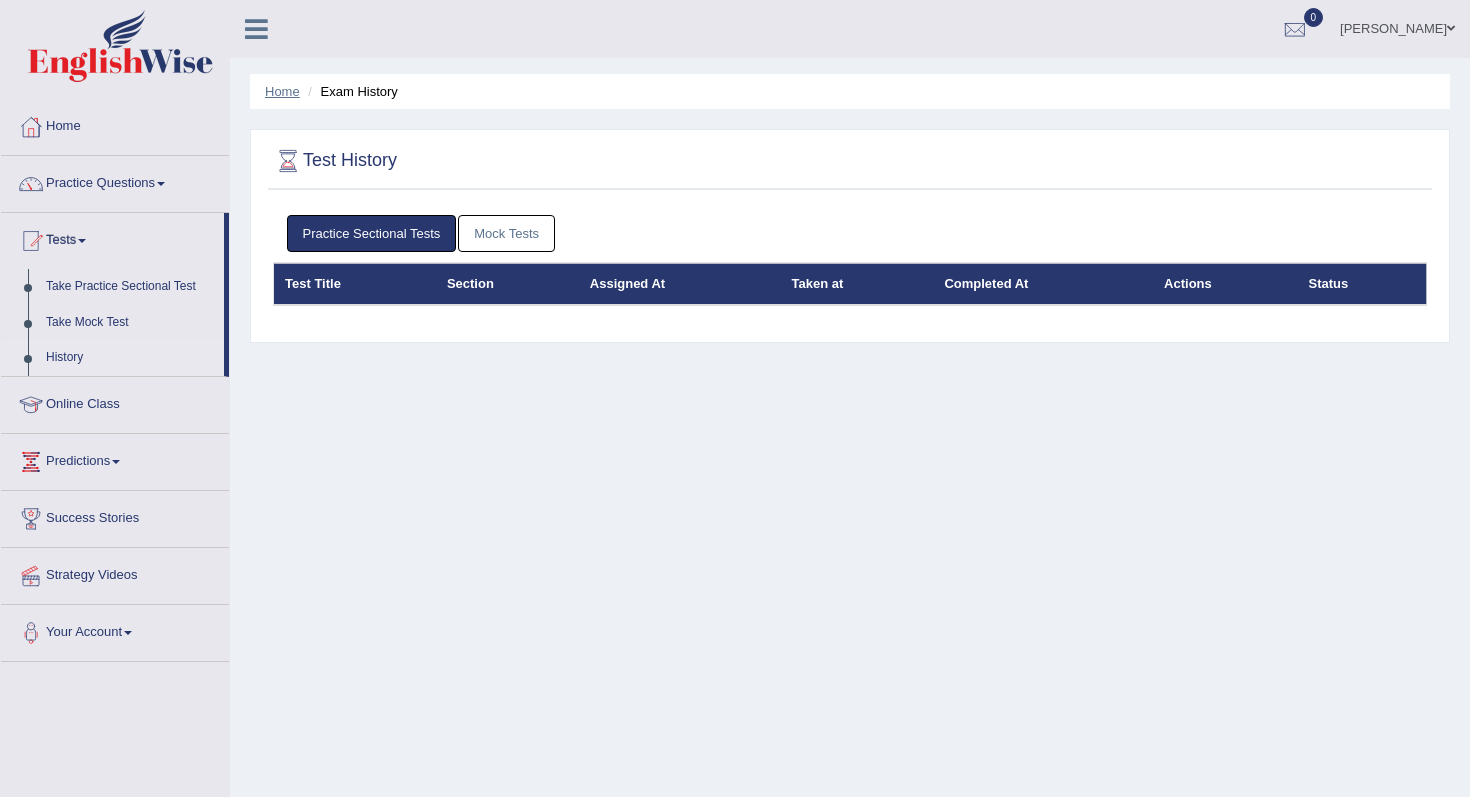 click on "Home" at bounding box center (282, 91) 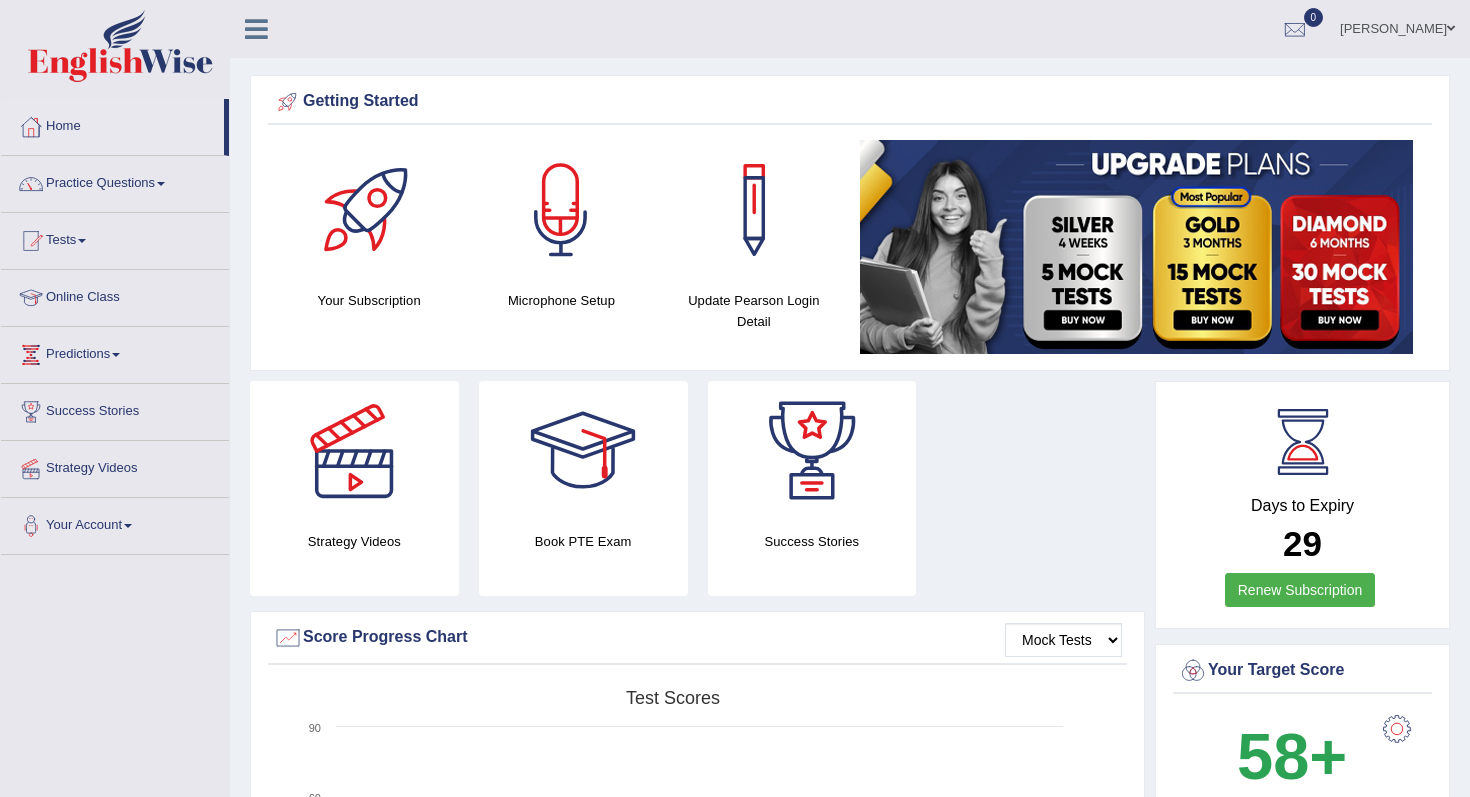 scroll, scrollTop: 0, scrollLeft: 0, axis: both 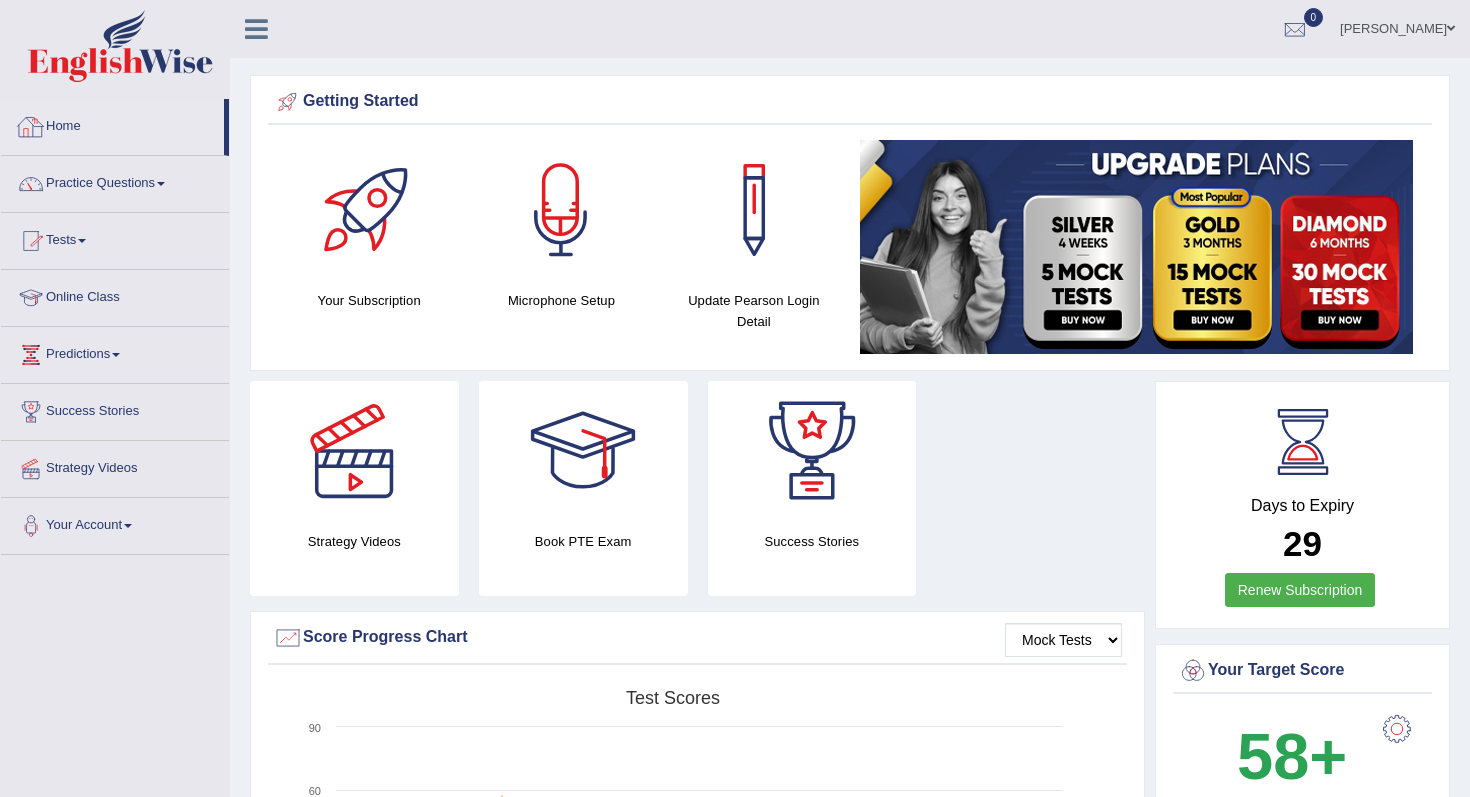 click on "Home" at bounding box center [112, 124] 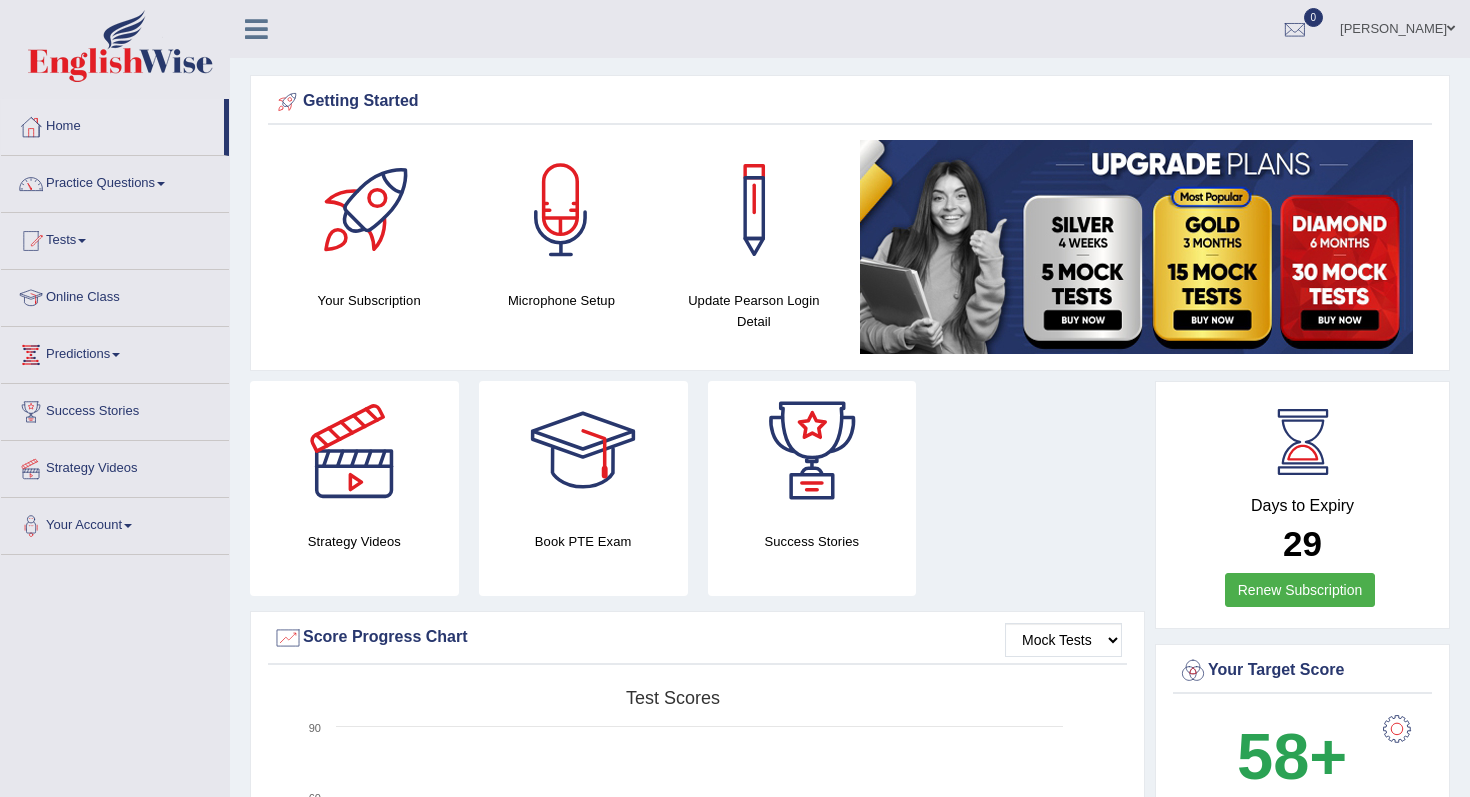 scroll, scrollTop: 0, scrollLeft: 0, axis: both 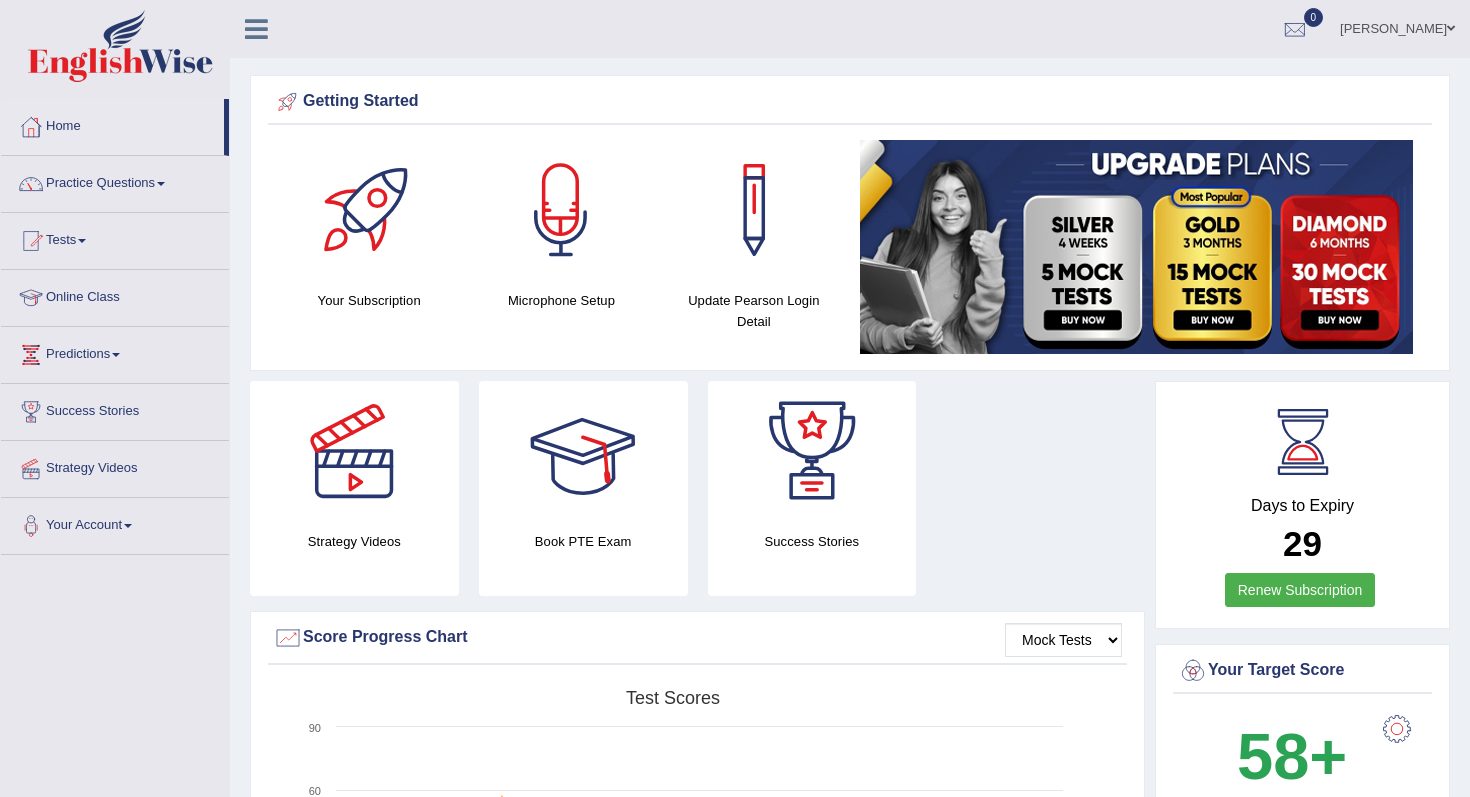 click at bounding box center (583, 451) 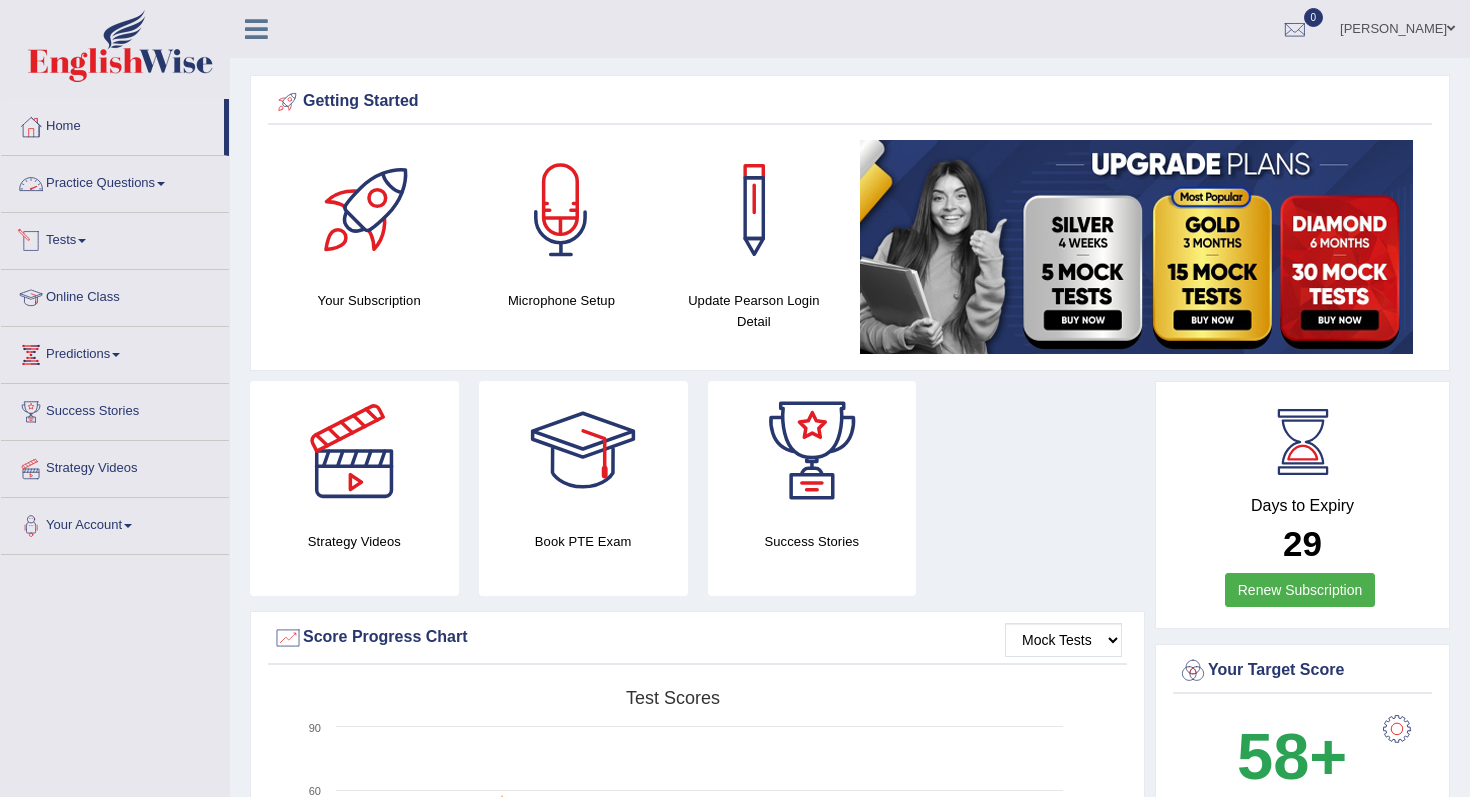 click at bounding box center (161, 184) 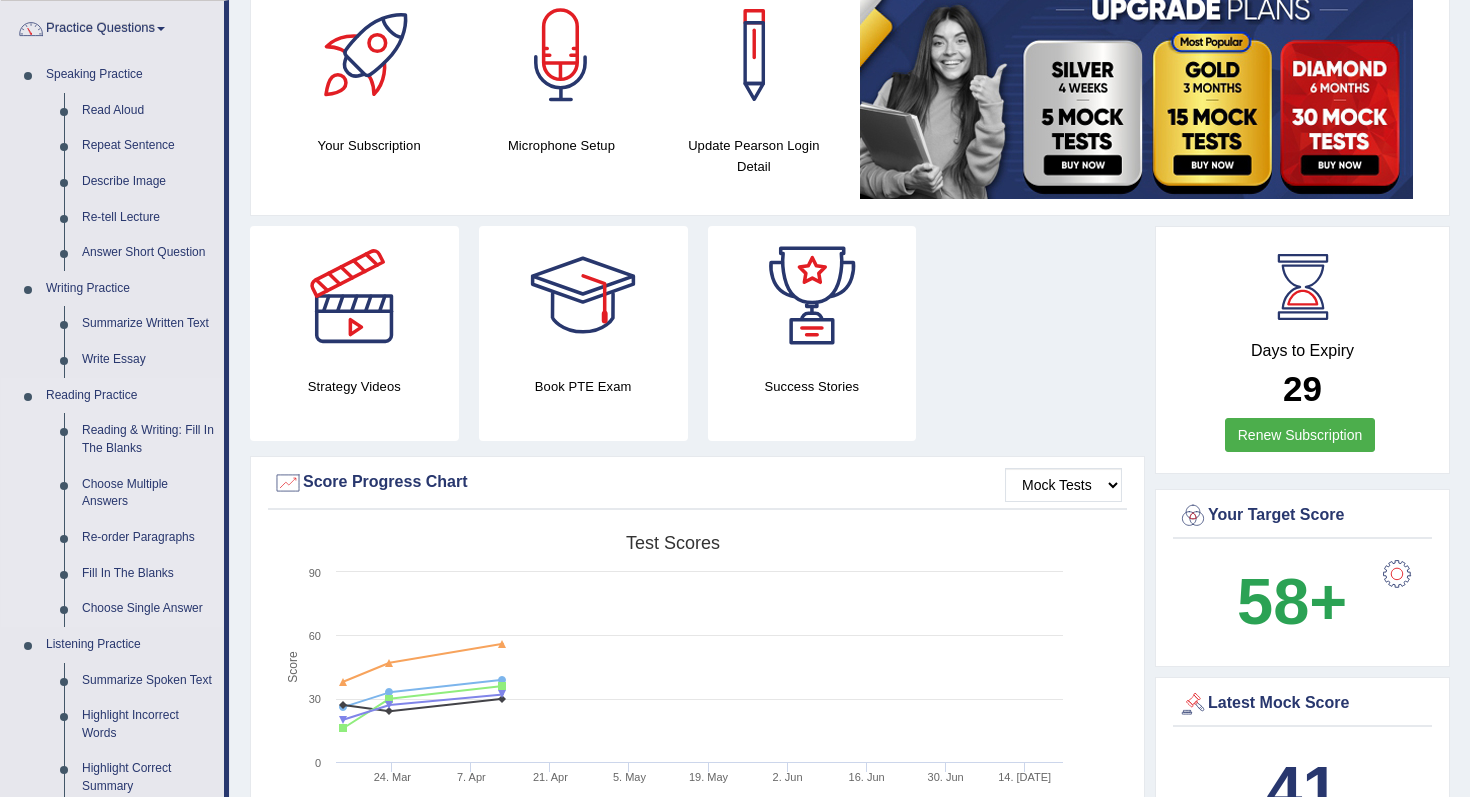 scroll, scrollTop: 156, scrollLeft: 0, axis: vertical 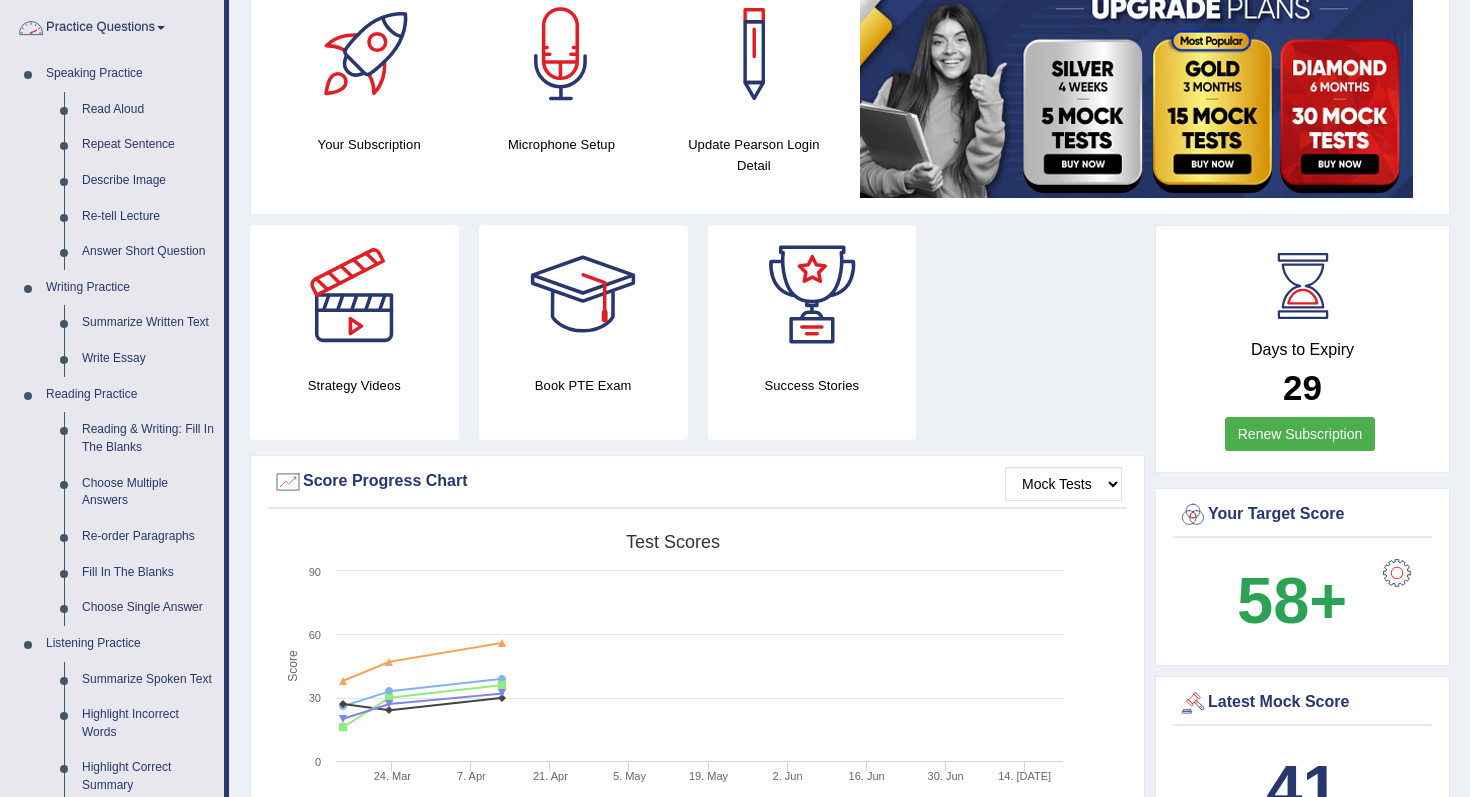click on "Practice Questions" at bounding box center [112, 25] 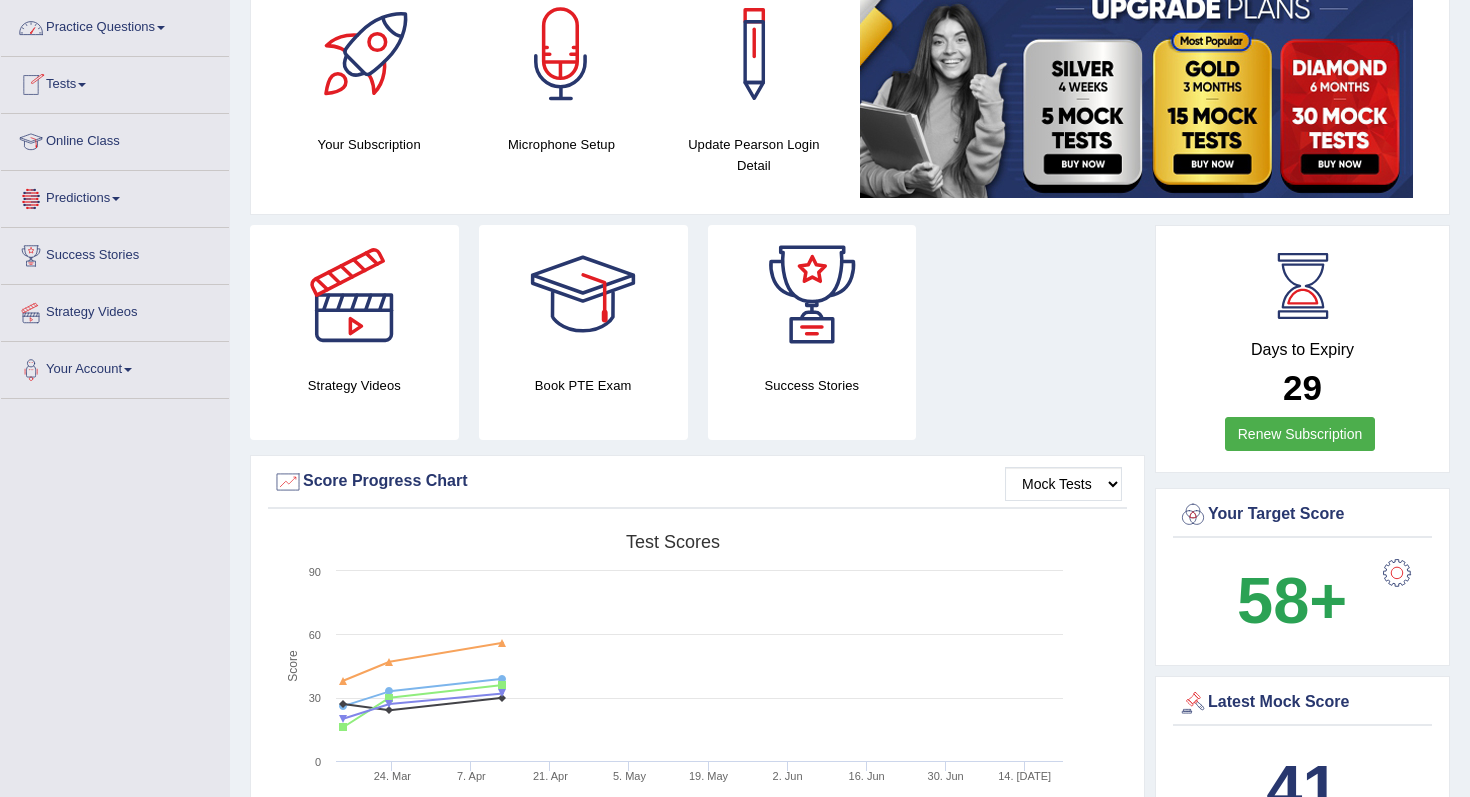 click on "Tests" at bounding box center [115, 82] 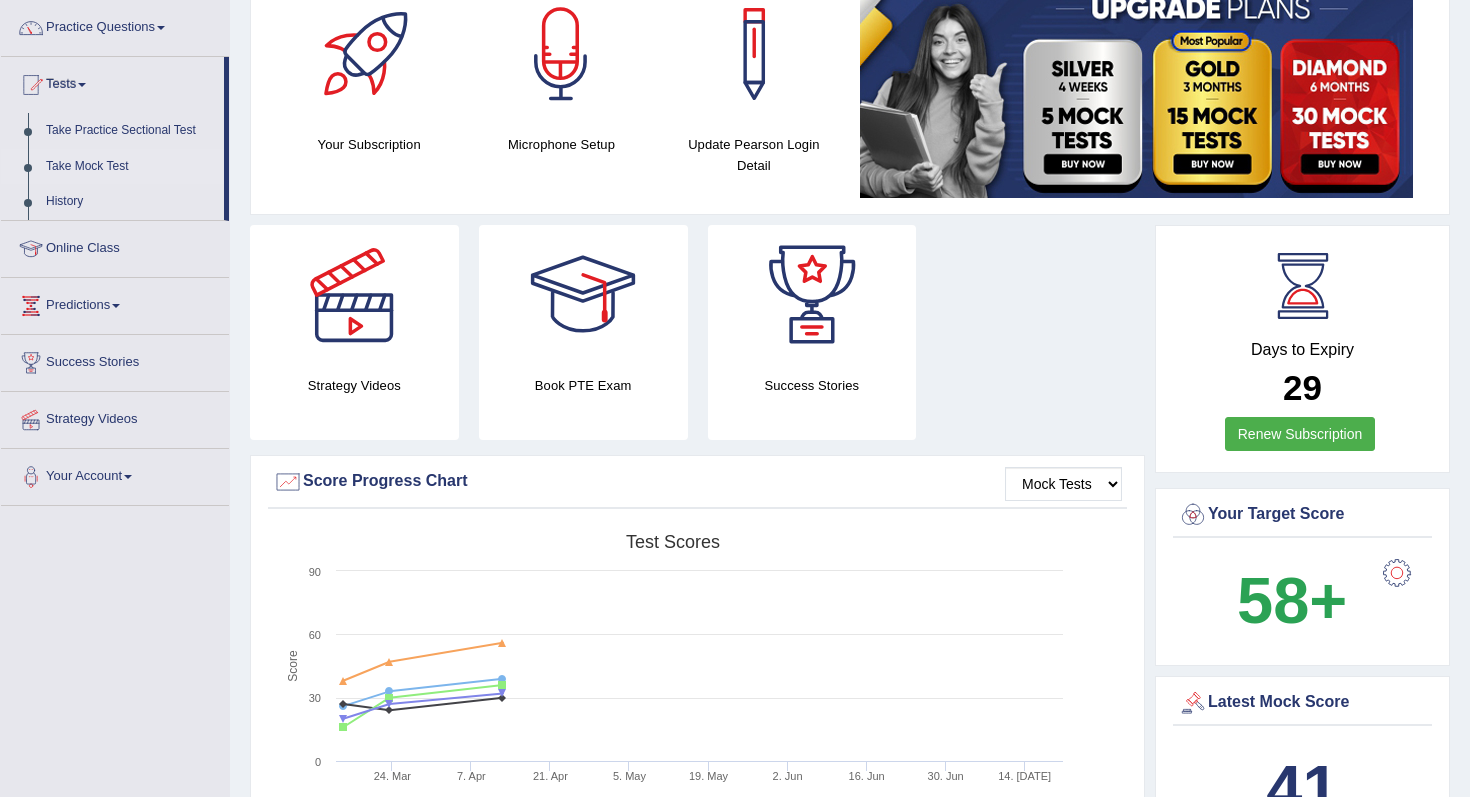 click on "Take Mock Test" at bounding box center (130, 167) 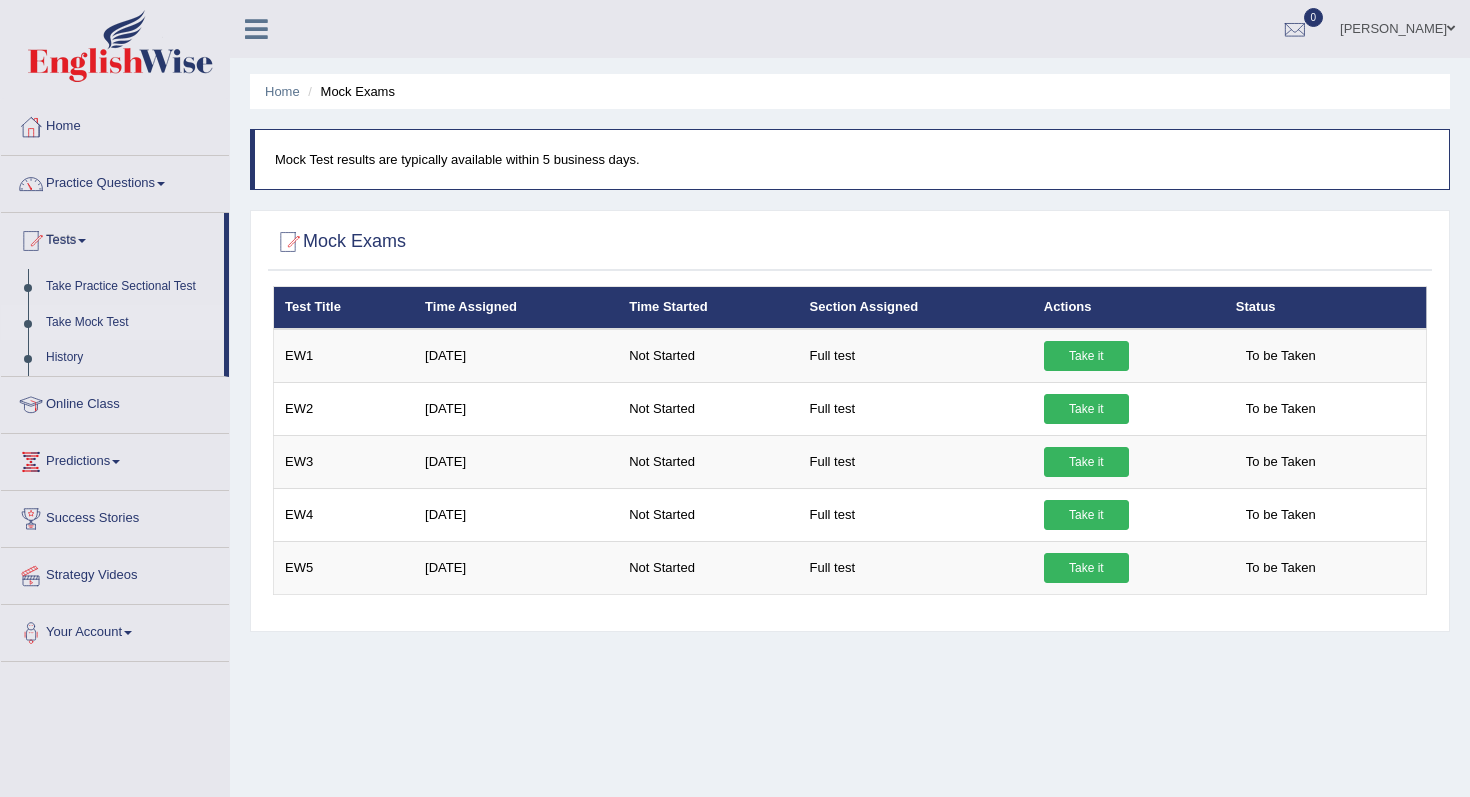 scroll, scrollTop: 0, scrollLeft: 0, axis: both 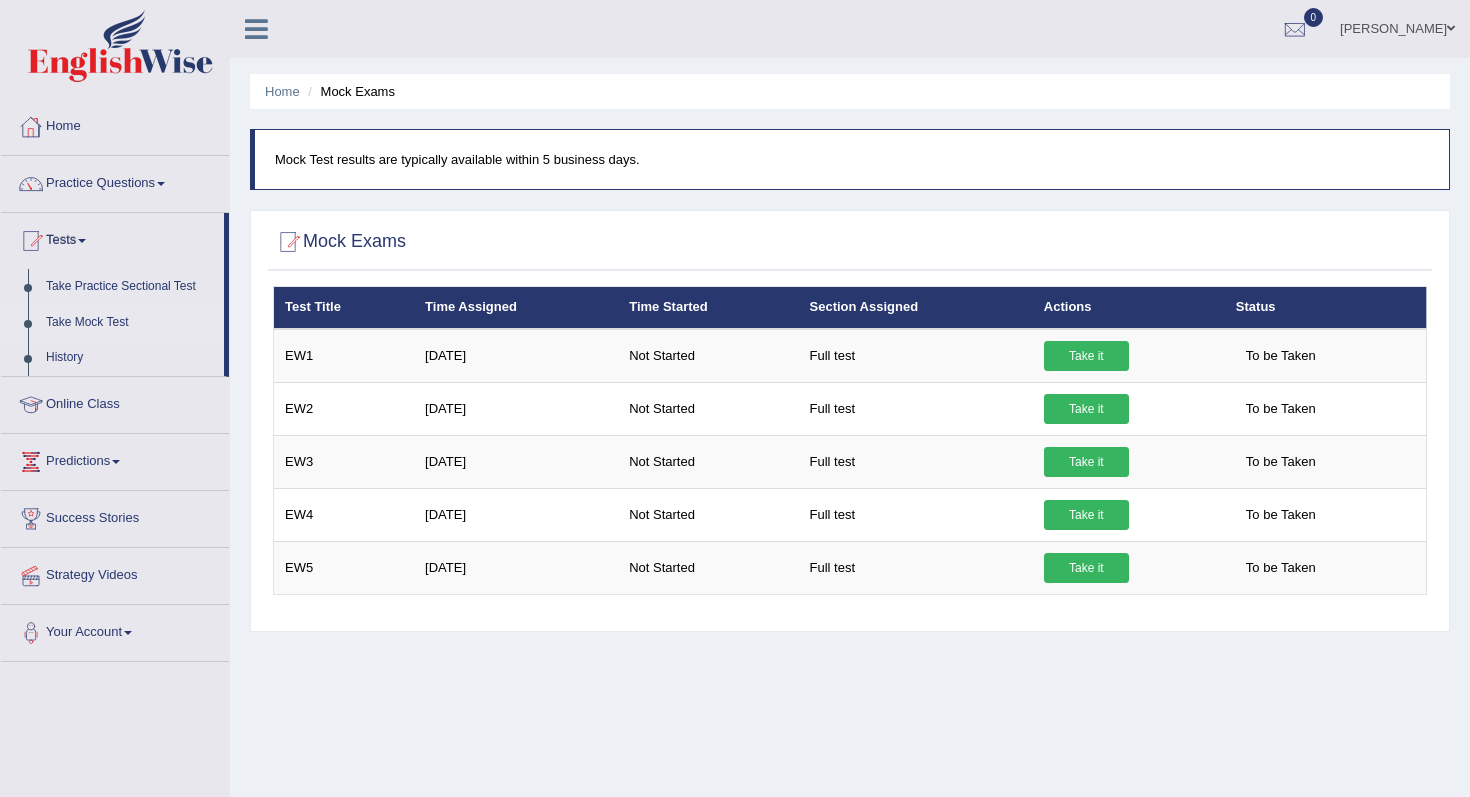 click on "Home" at bounding box center (115, 124) 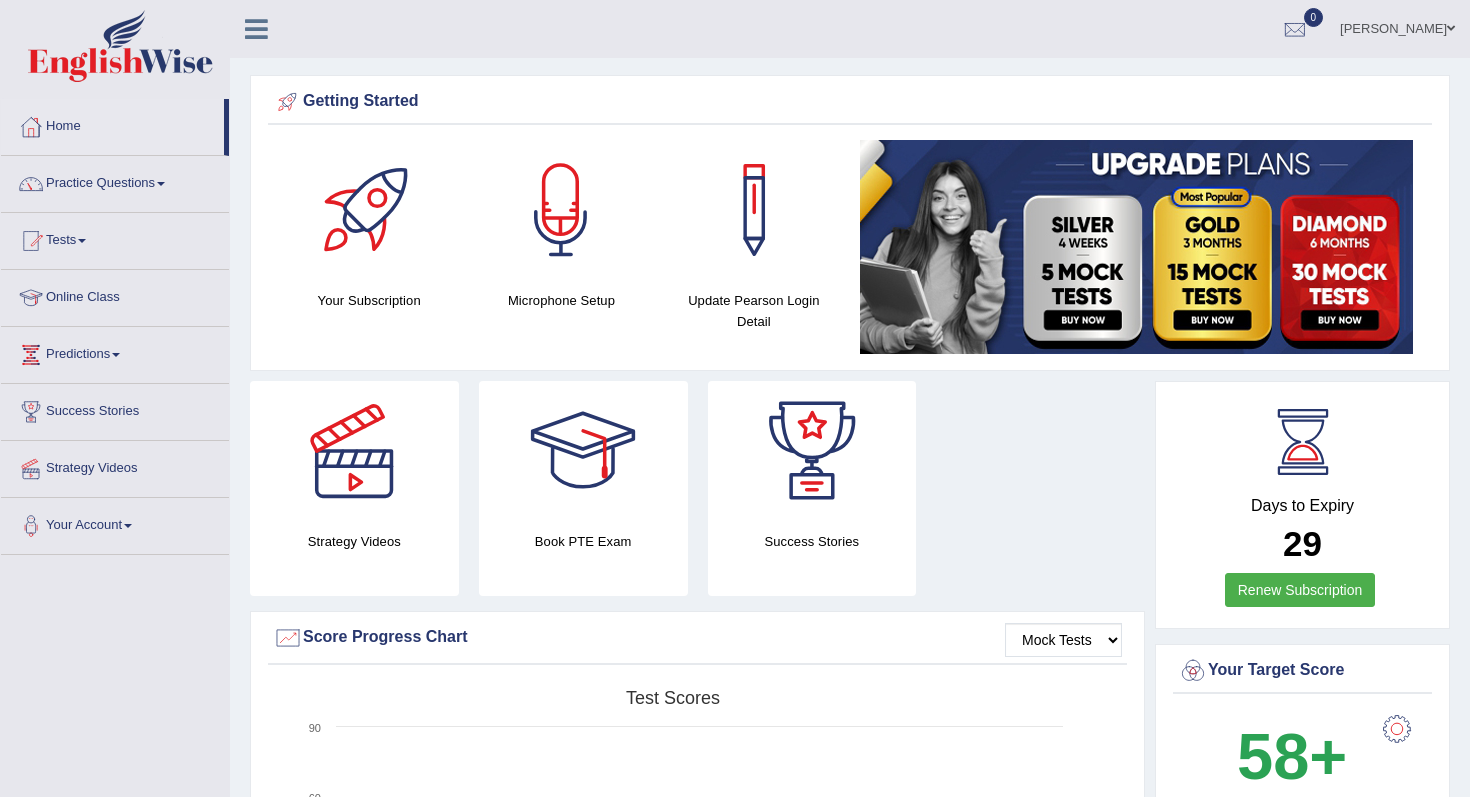 scroll, scrollTop: 0, scrollLeft: 0, axis: both 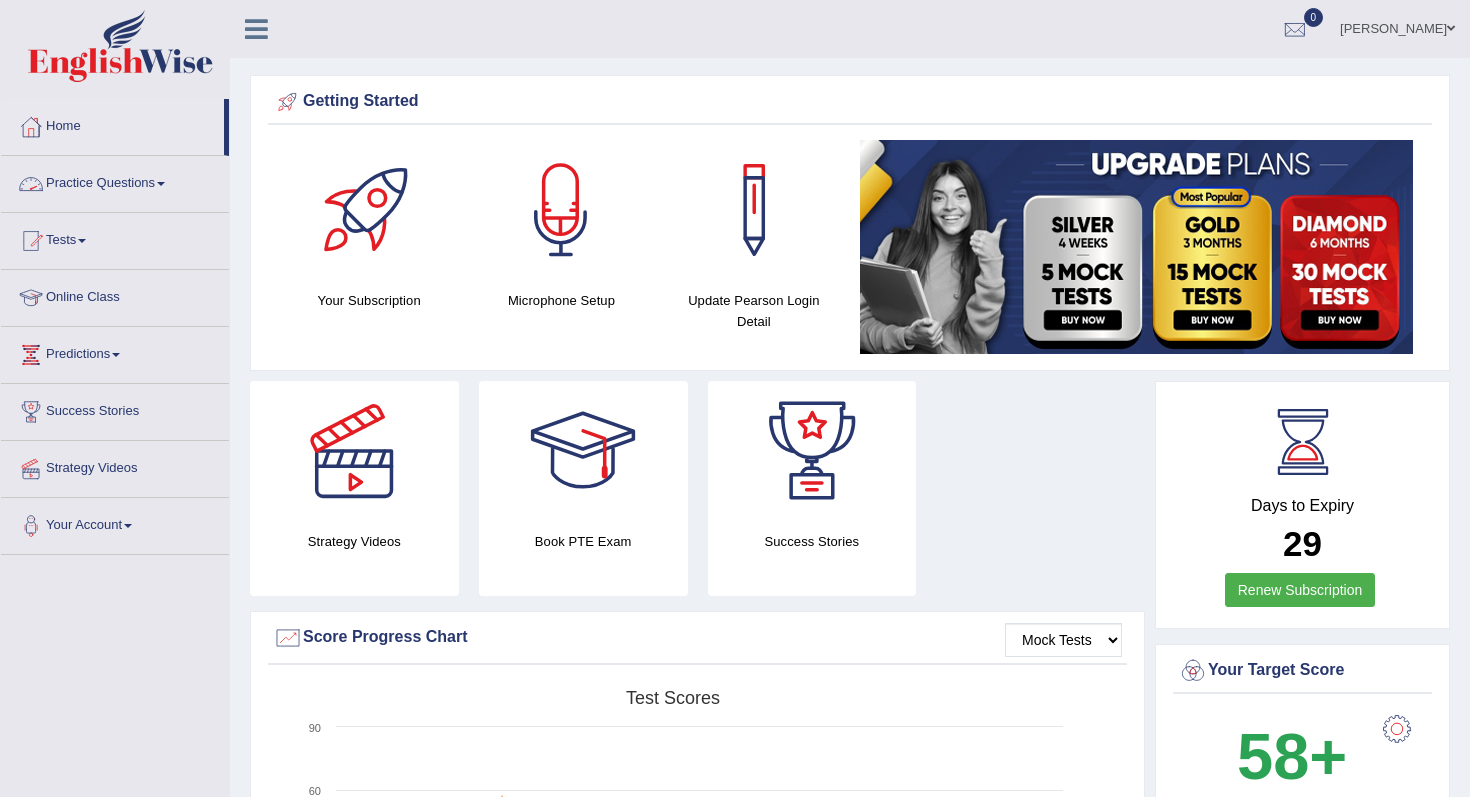 click on "Practice Questions" at bounding box center [115, 181] 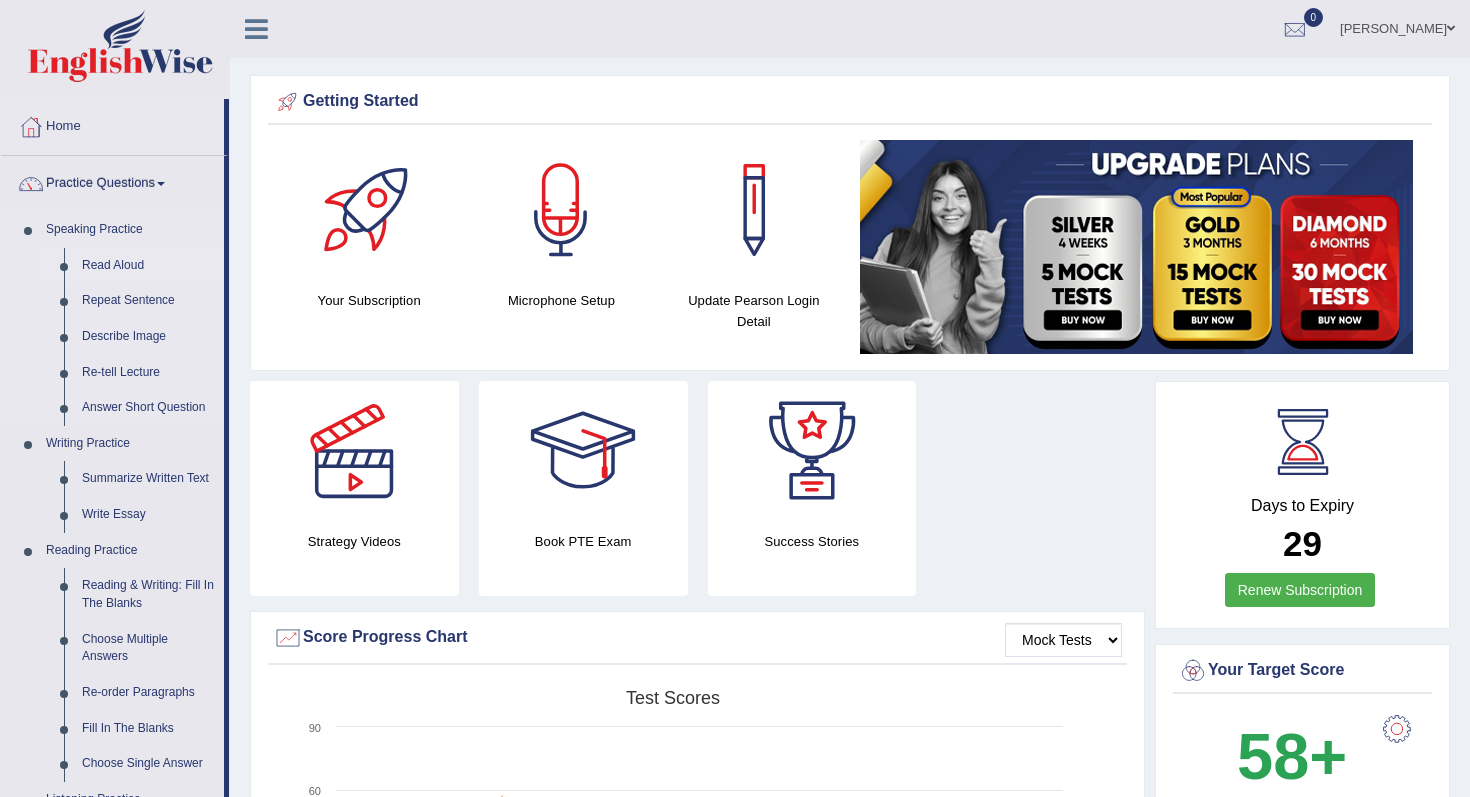 click on "Read Aloud" at bounding box center (148, 266) 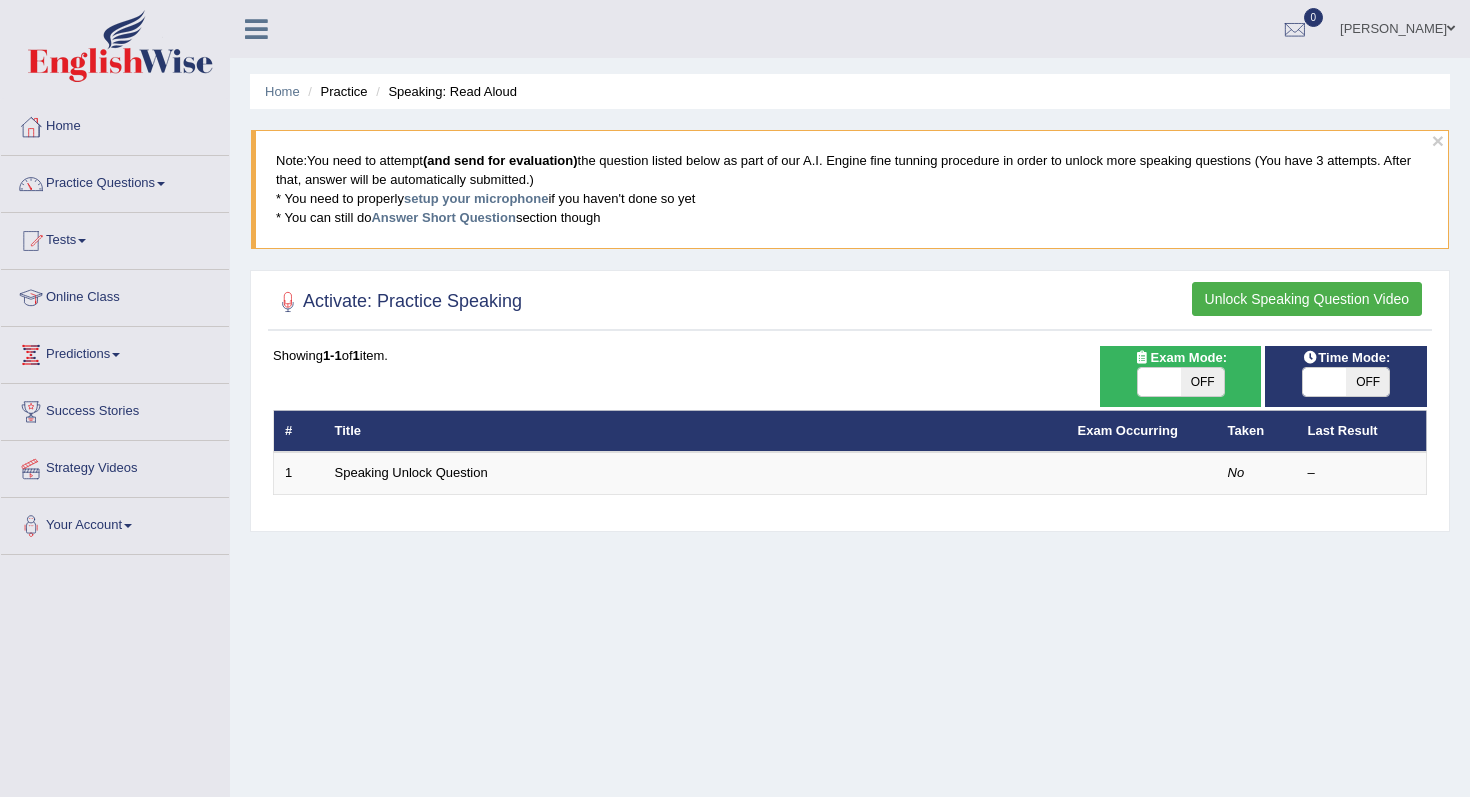 scroll, scrollTop: 0, scrollLeft: 0, axis: both 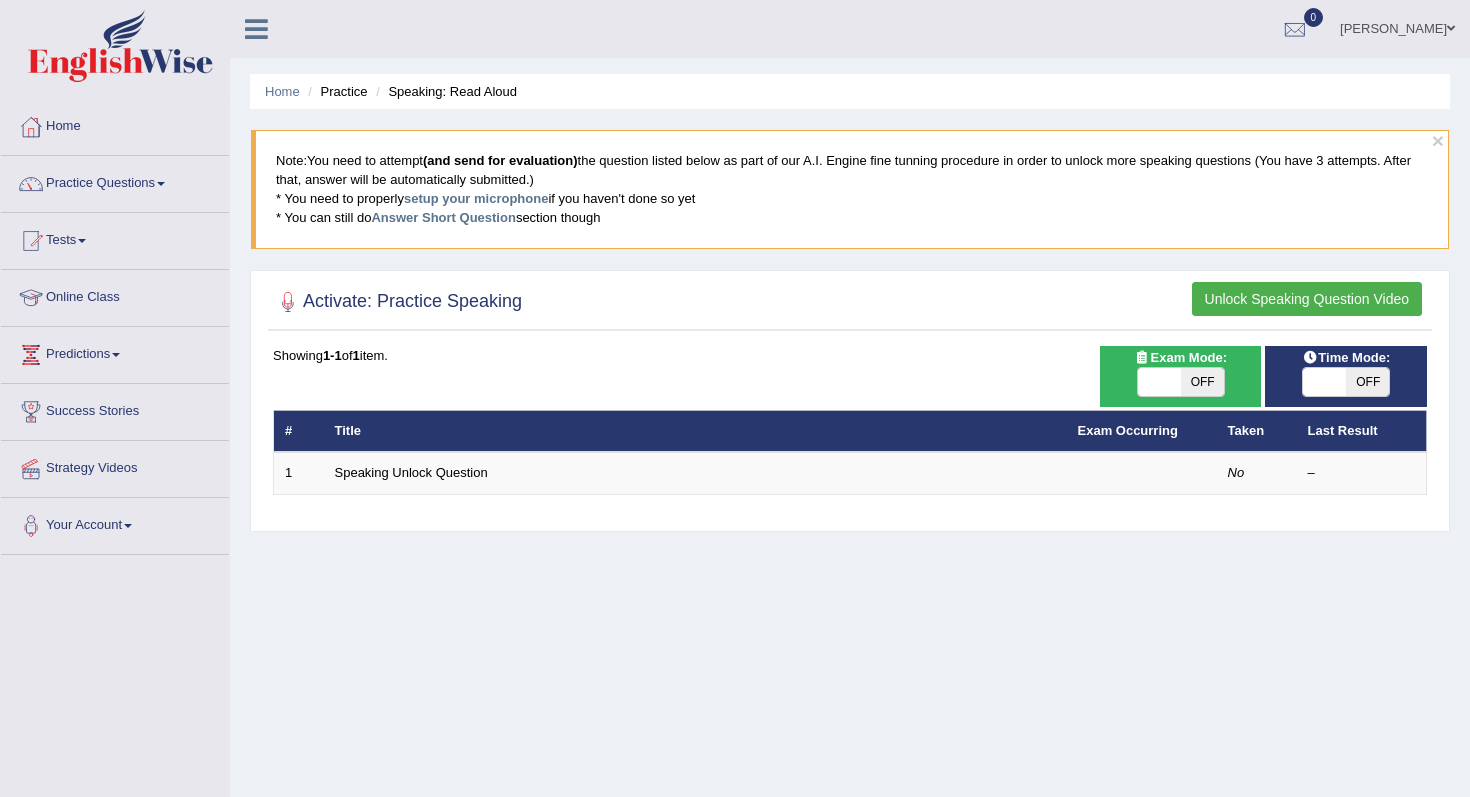 click on "OFF" at bounding box center (1202, 382) 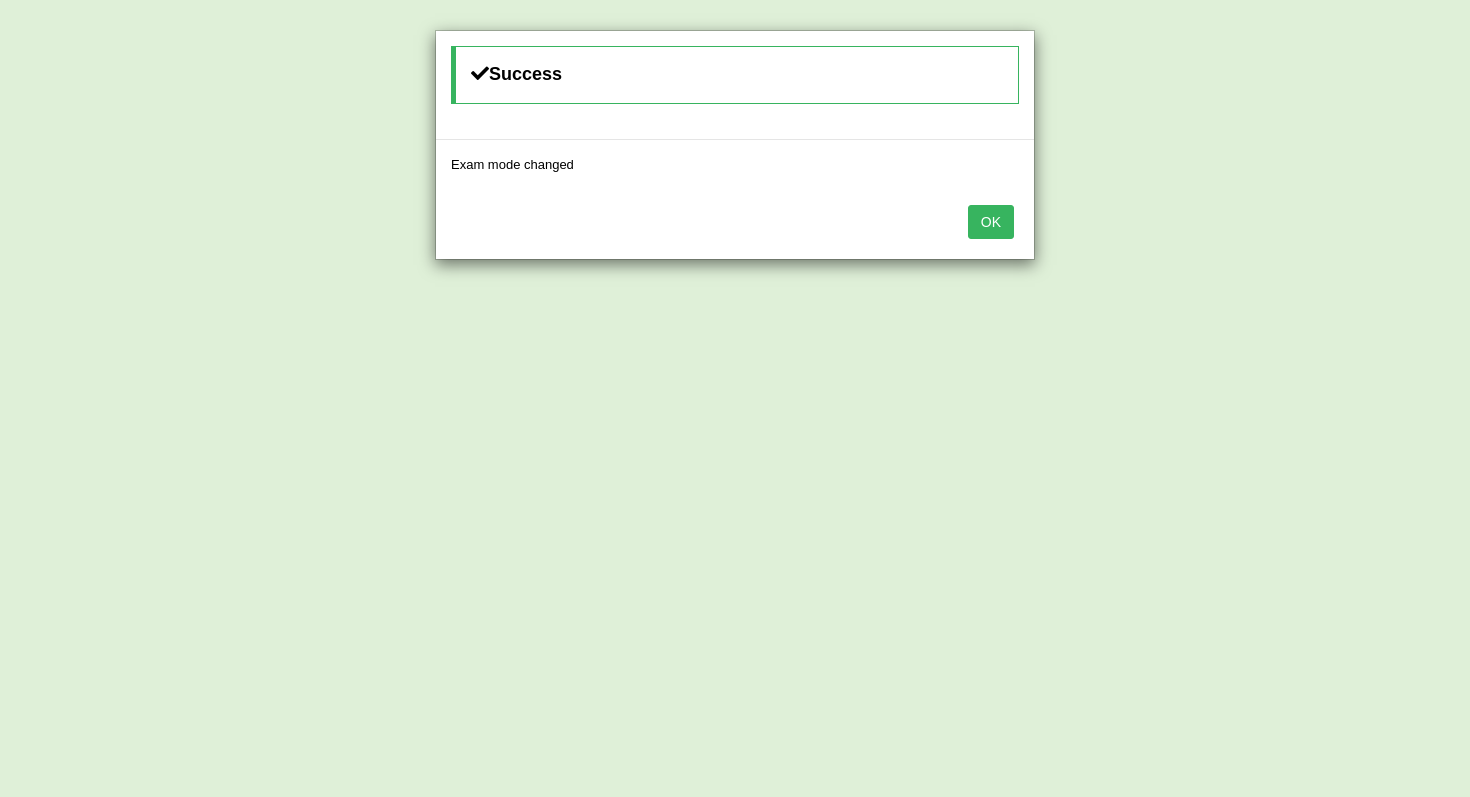 click on "OK" at bounding box center (991, 222) 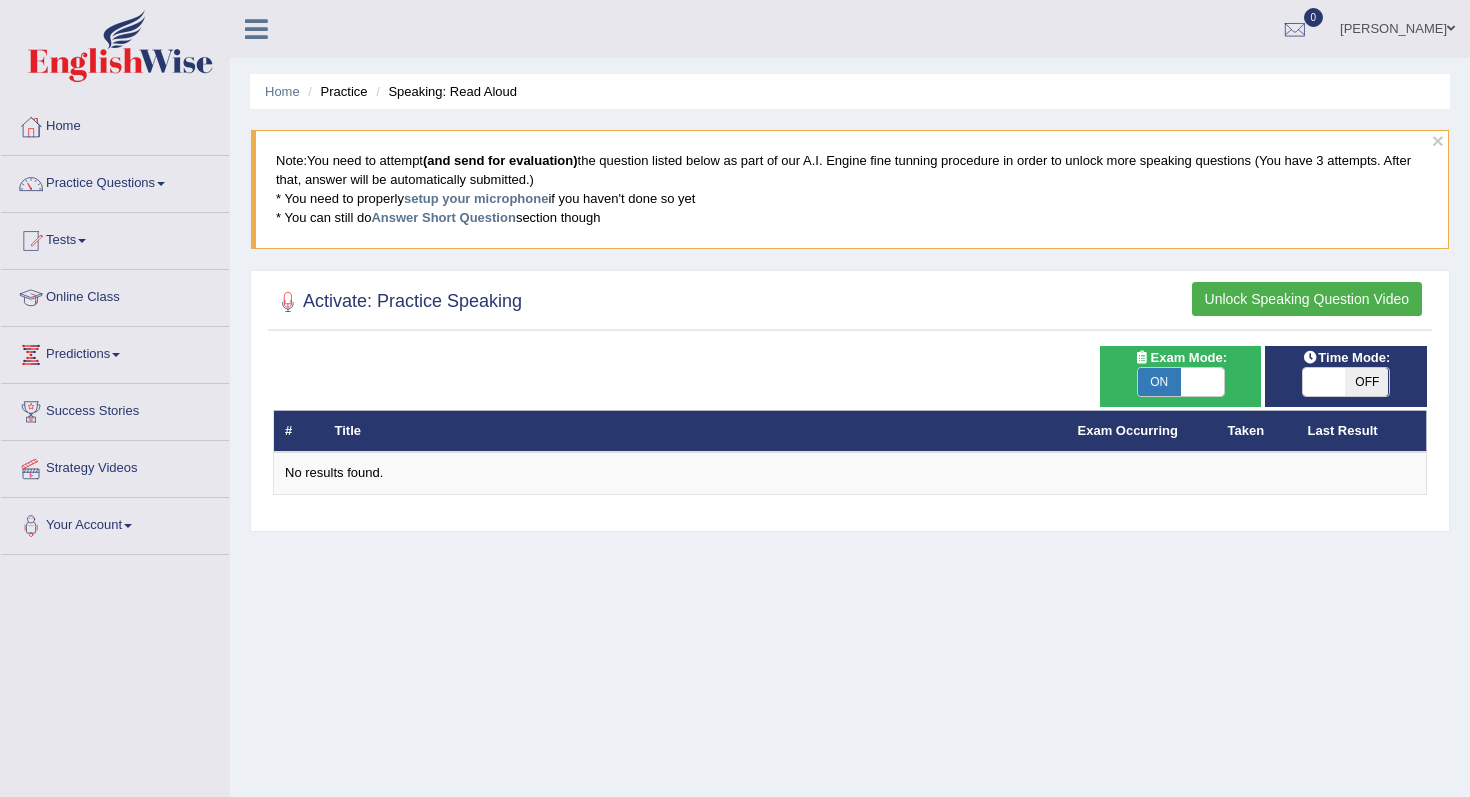 scroll, scrollTop: 0, scrollLeft: 0, axis: both 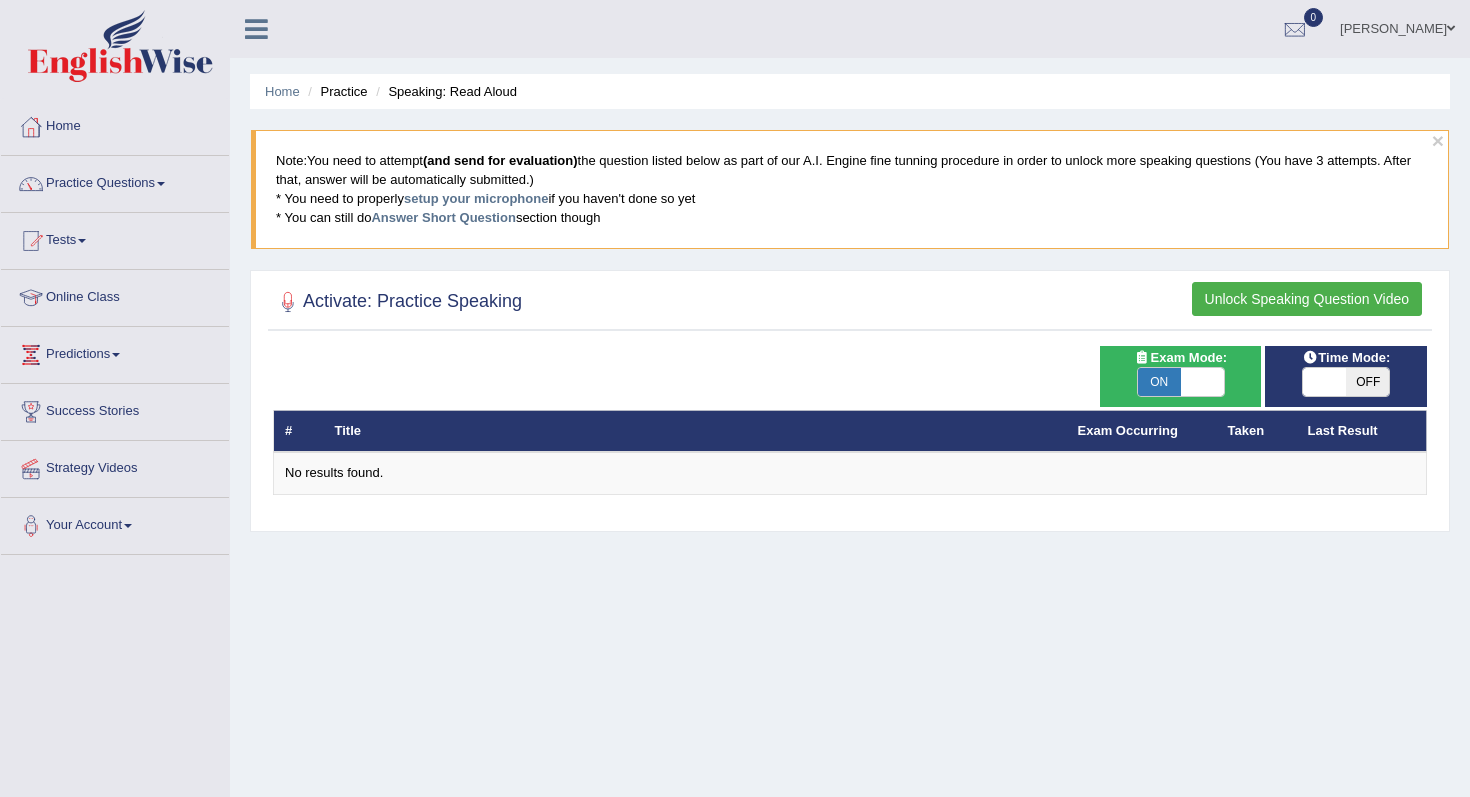 click on "Unlock Speaking Question Video" at bounding box center [1307, 299] 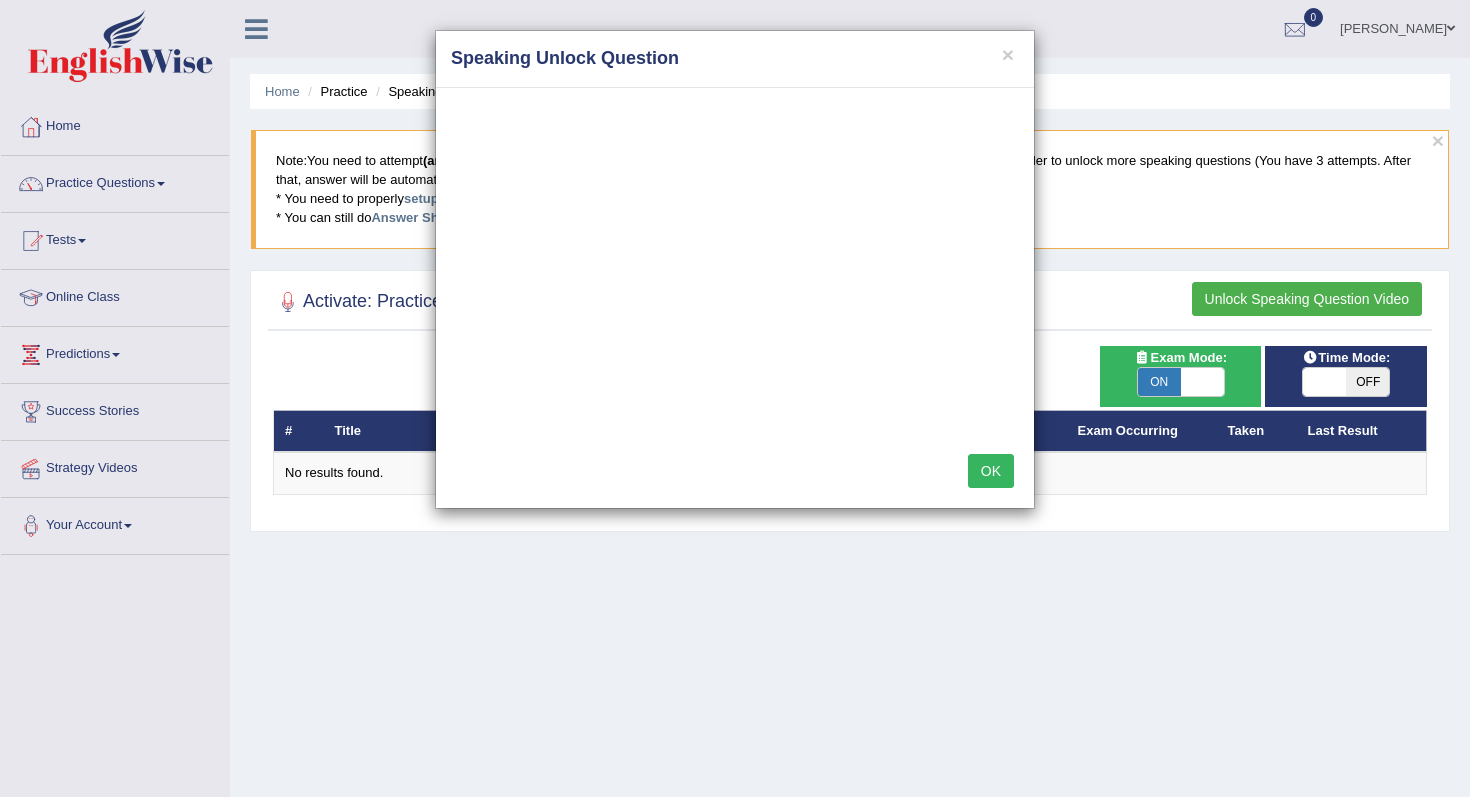 click on "OK" at bounding box center (991, 471) 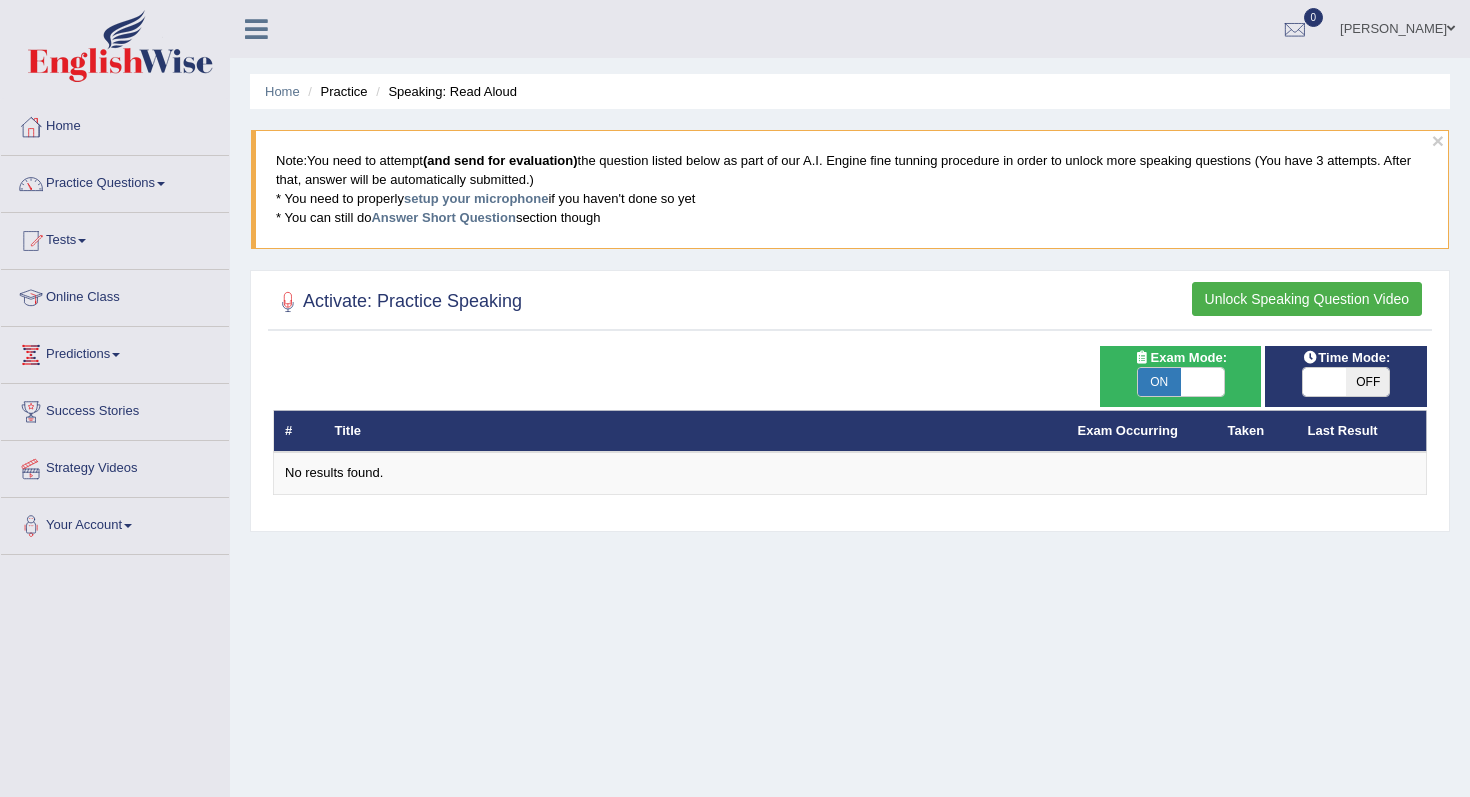 click on "ON" at bounding box center [1159, 382] 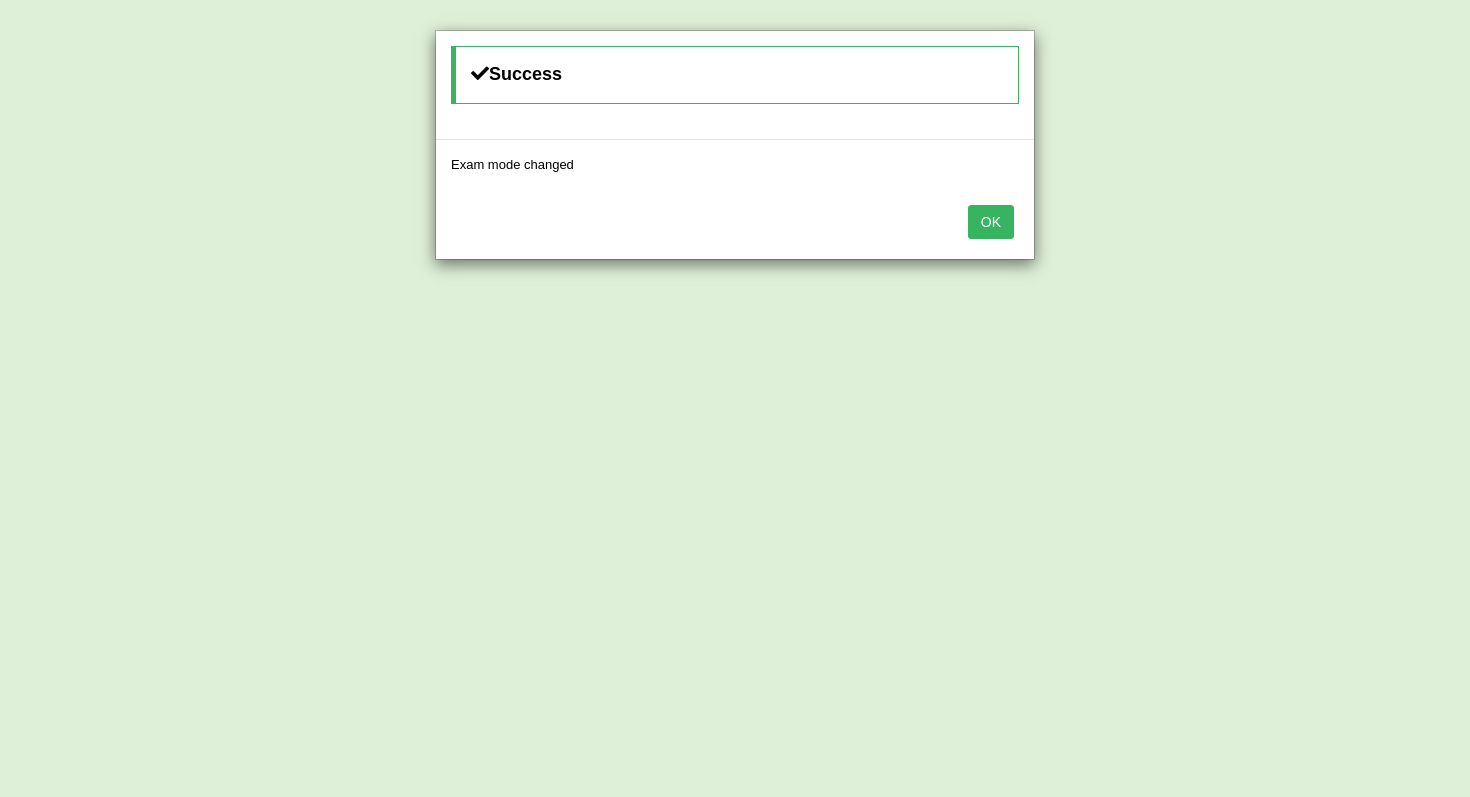 click on "OK" at bounding box center [991, 222] 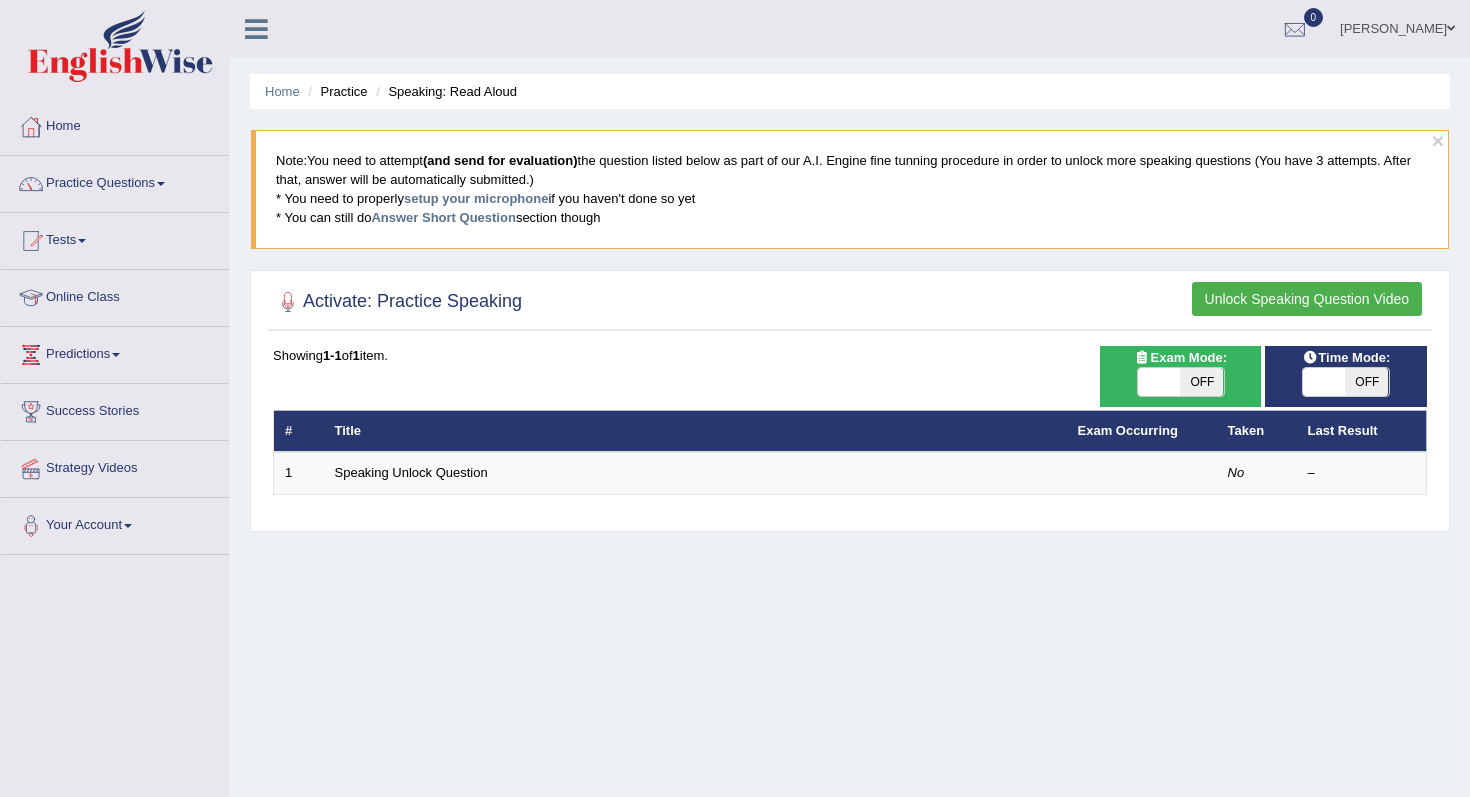 scroll, scrollTop: 0, scrollLeft: 0, axis: both 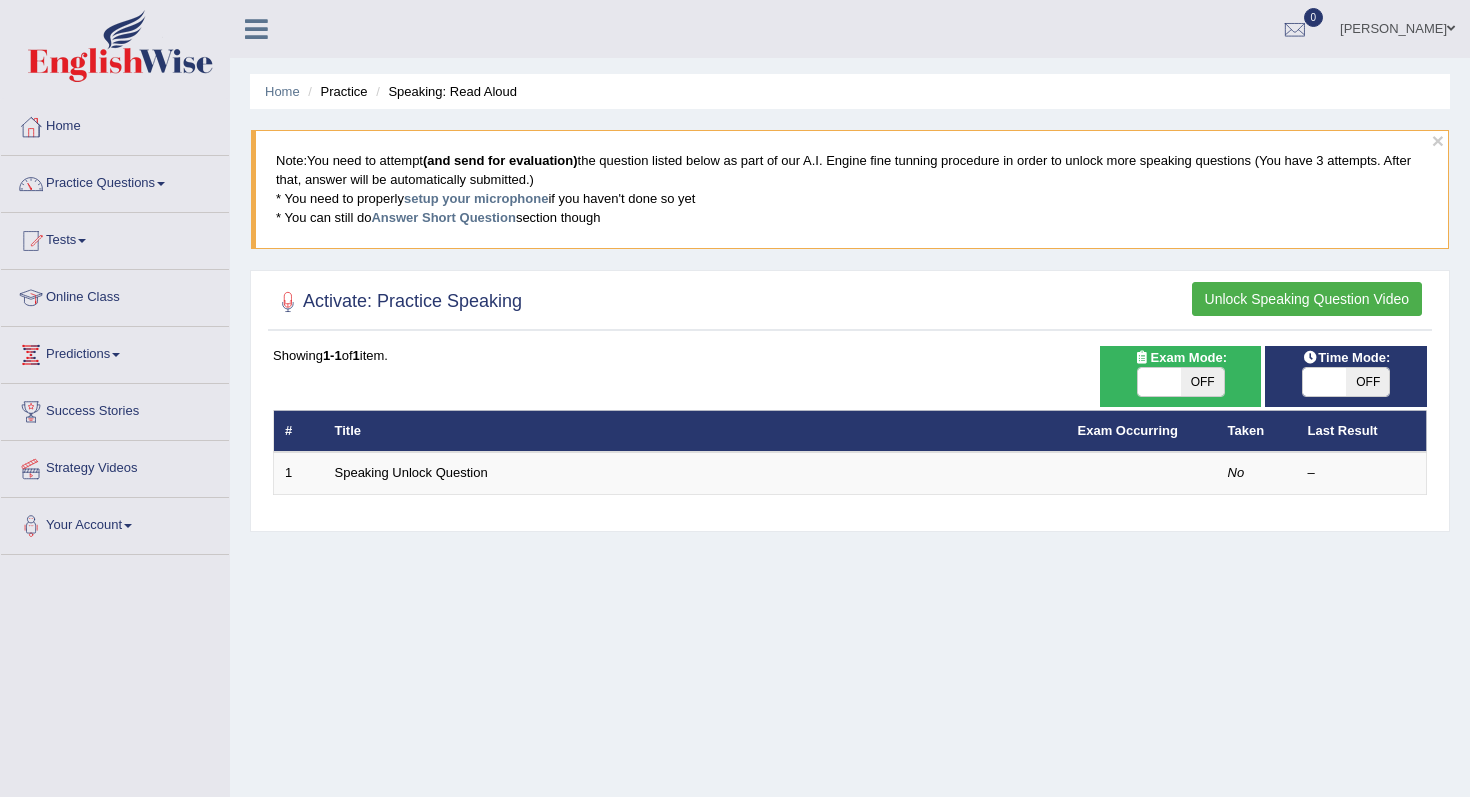 click on "Unlock Speaking Question Video" at bounding box center [1307, 299] 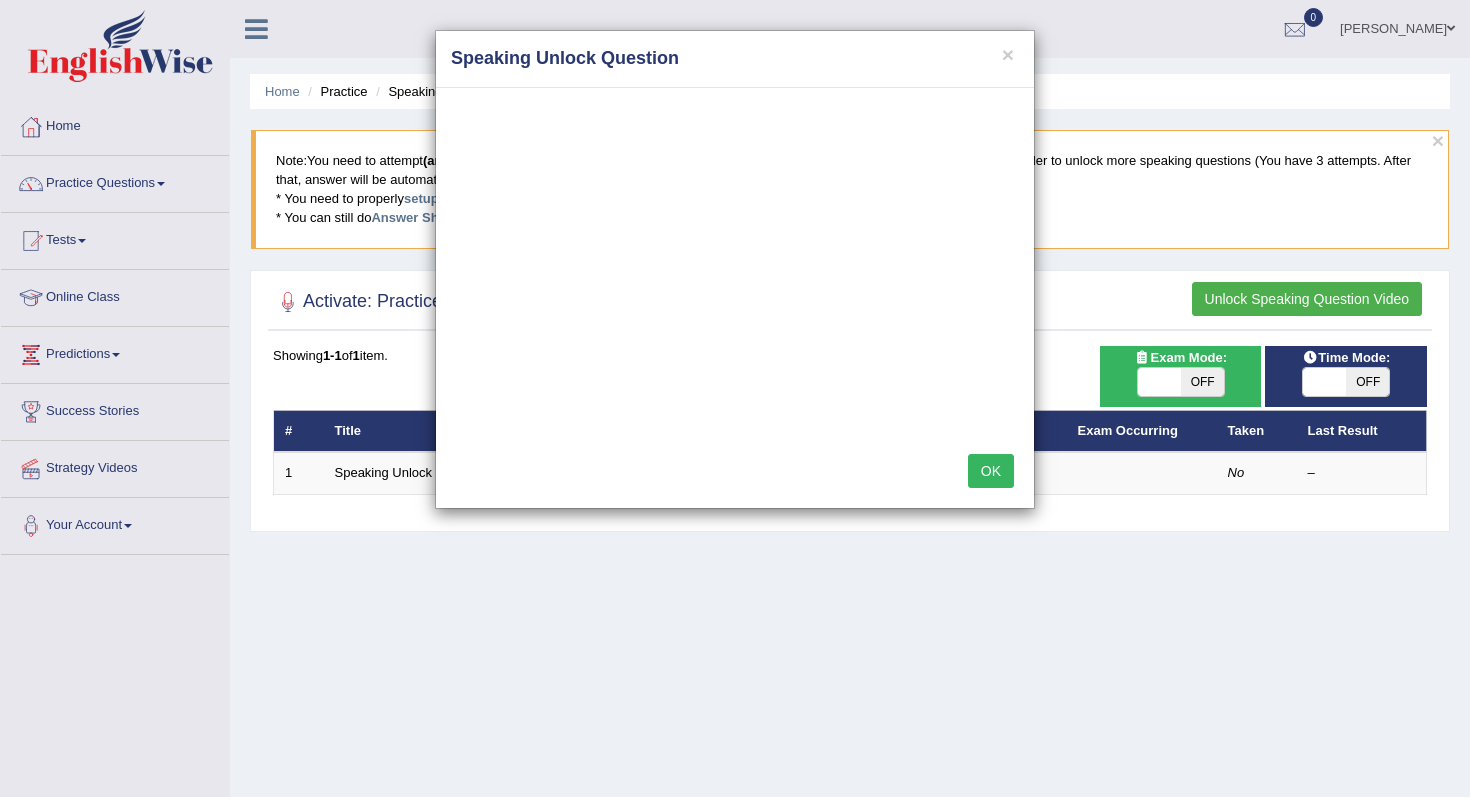 click on "OK" at bounding box center [991, 471] 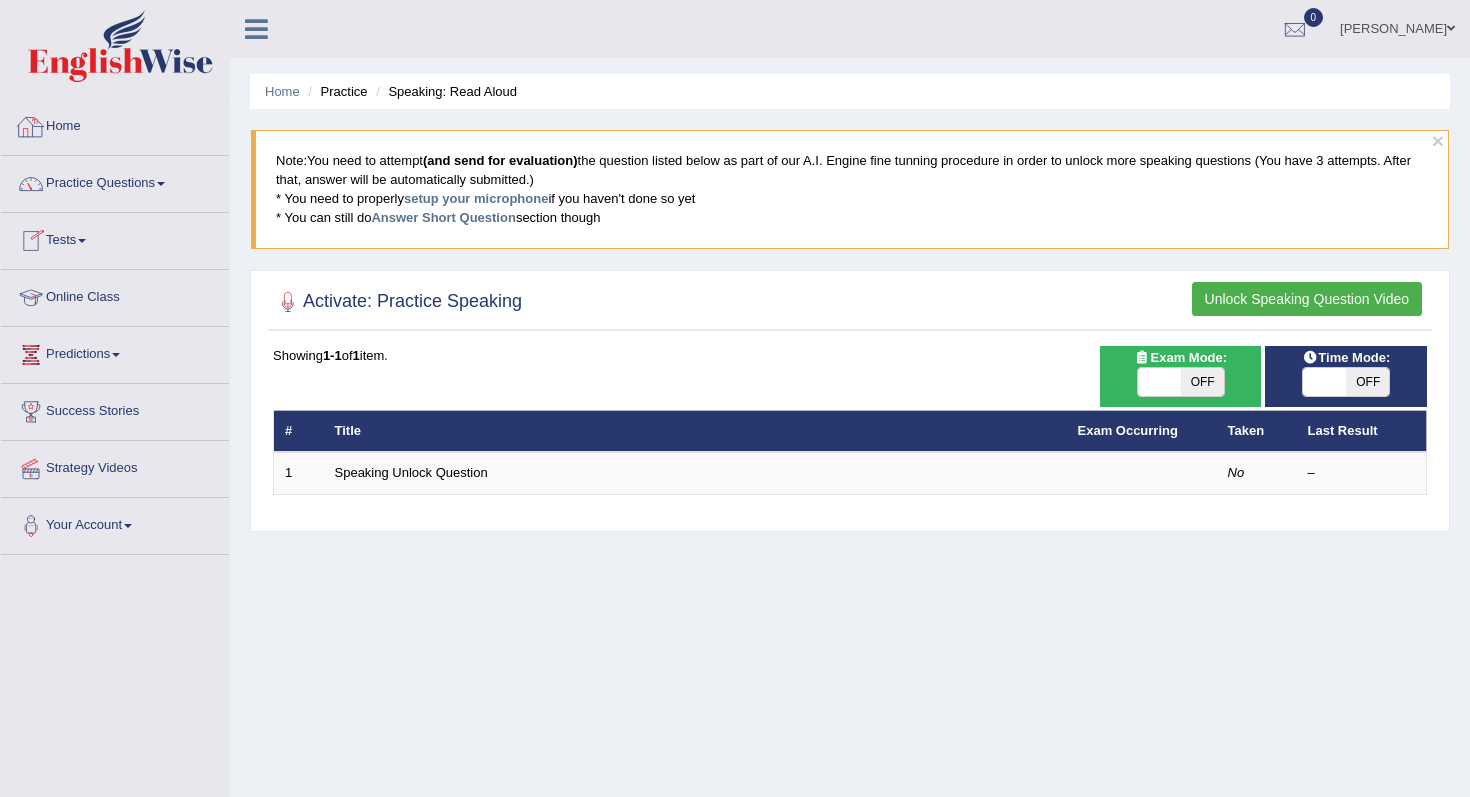 click on "Home" at bounding box center [115, 124] 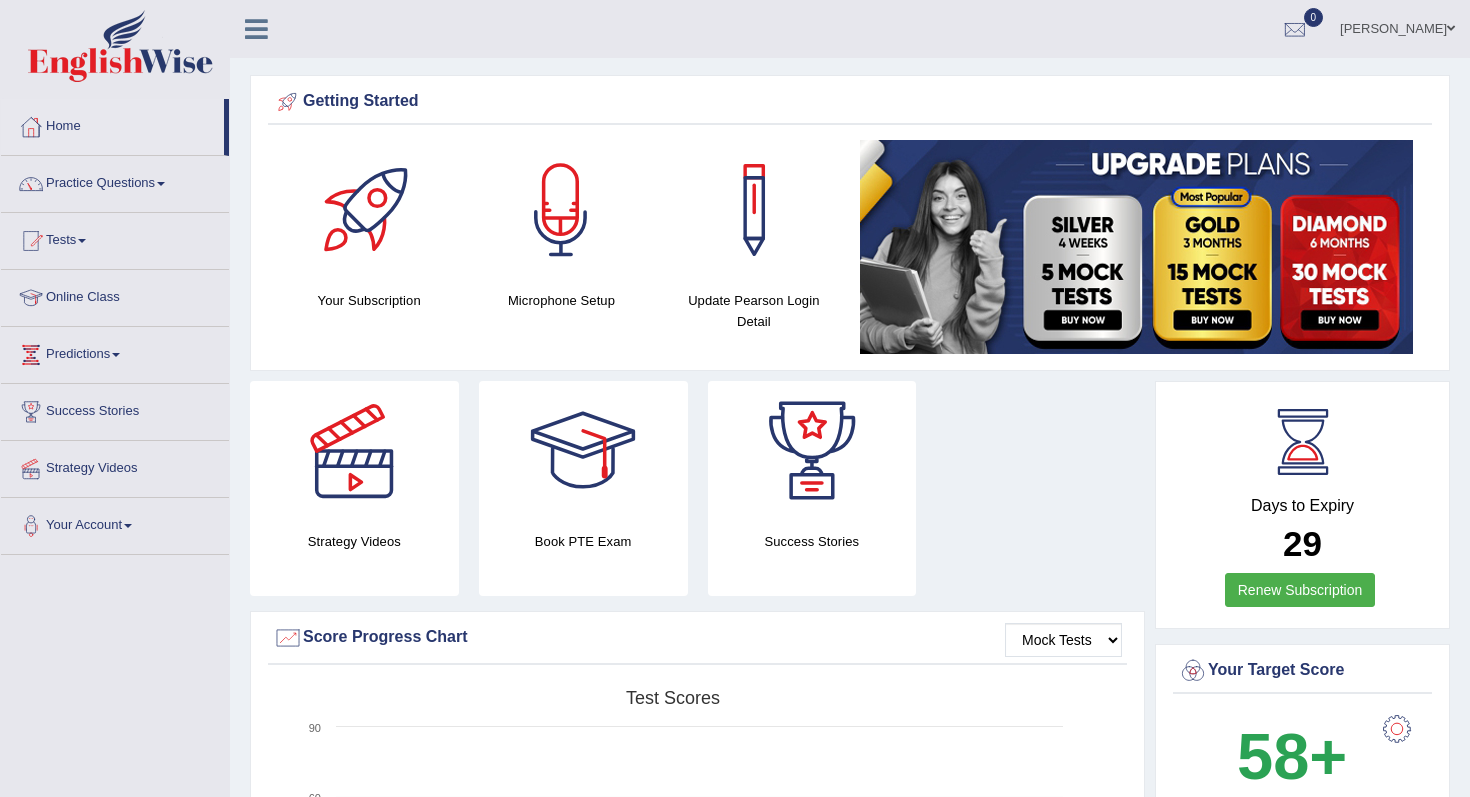 scroll, scrollTop: 0, scrollLeft: 0, axis: both 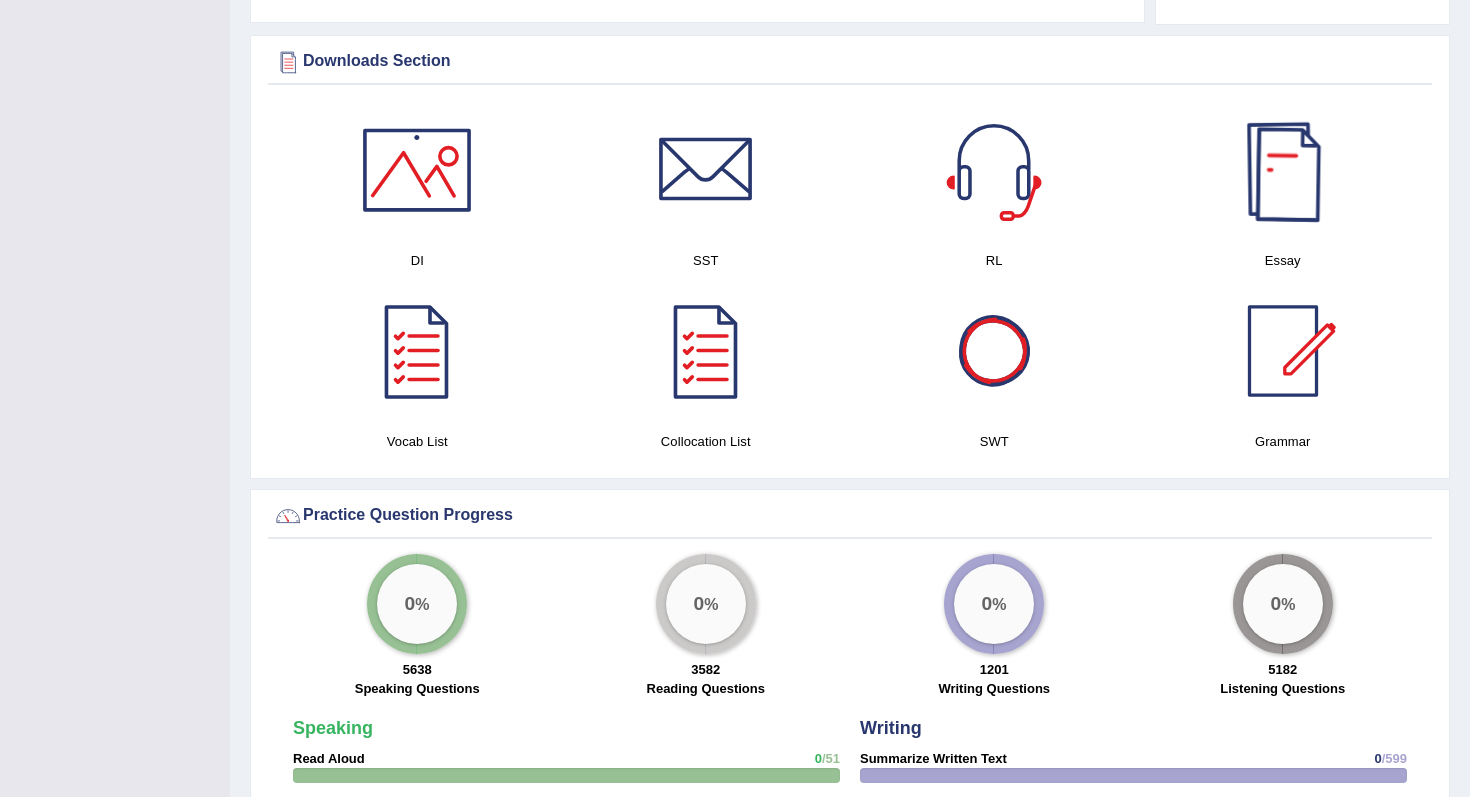 click at bounding box center [1283, 170] 